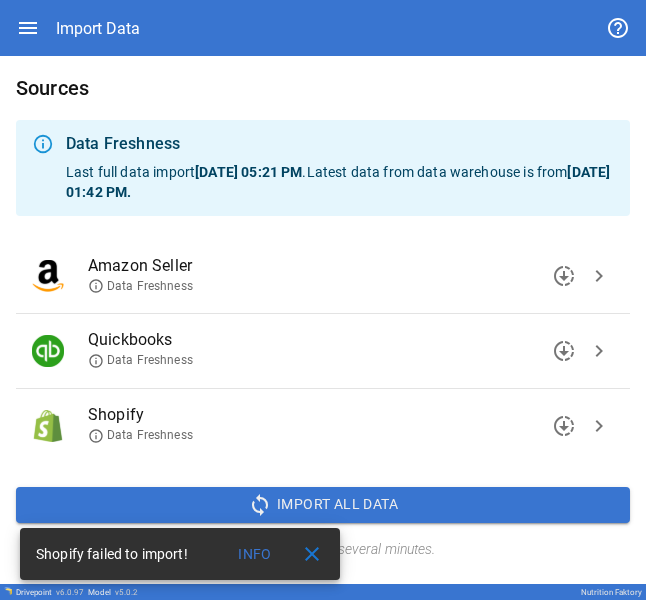 scroll, scrollTop: 0, scrollLeft: 0, axis: both 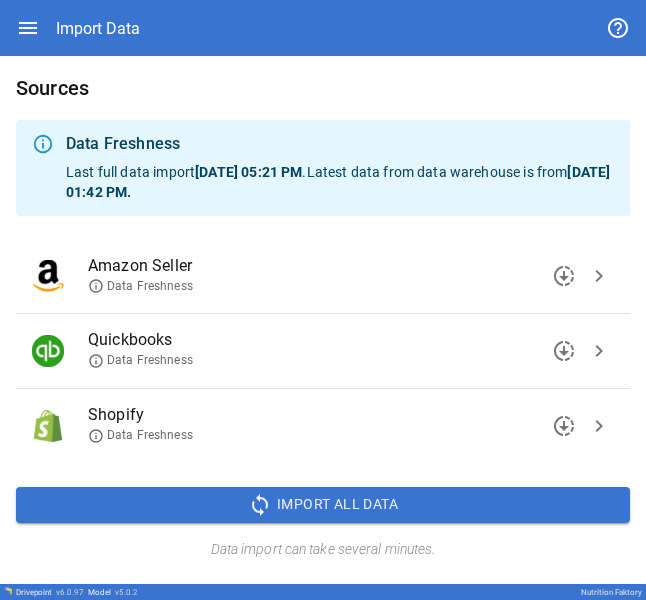 click on "downloading" at bounding box center (564, 426) 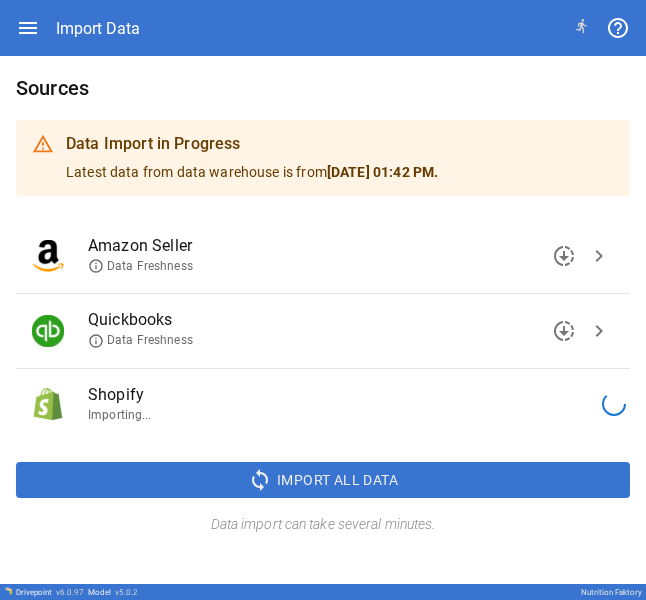 click on "downloading" at bounding box center (564, 331) 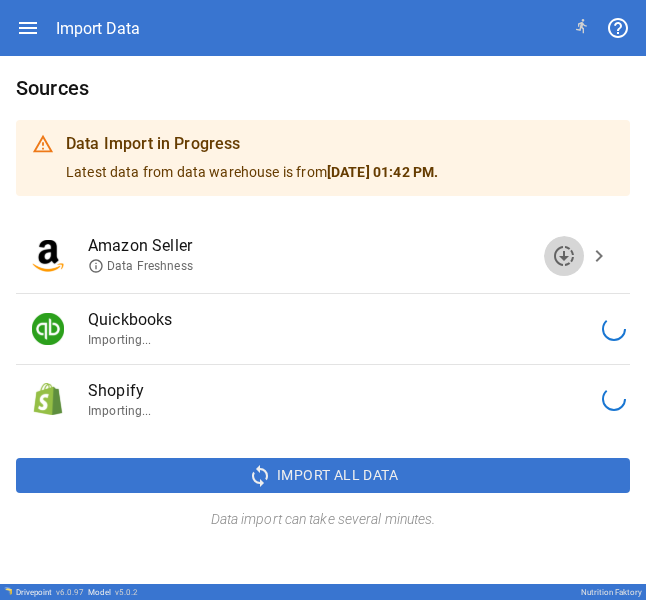 click on "downloading" at bounding box center [564, 256] 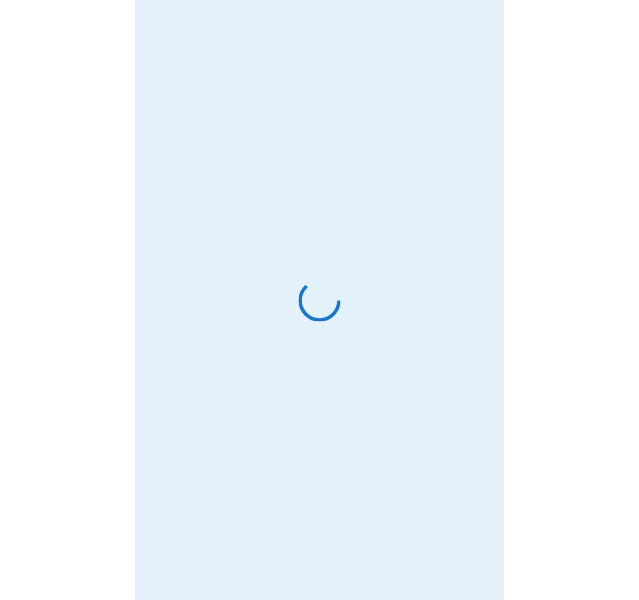 scroll, scrollTop: 0, scrollLeft: 0, axis: both 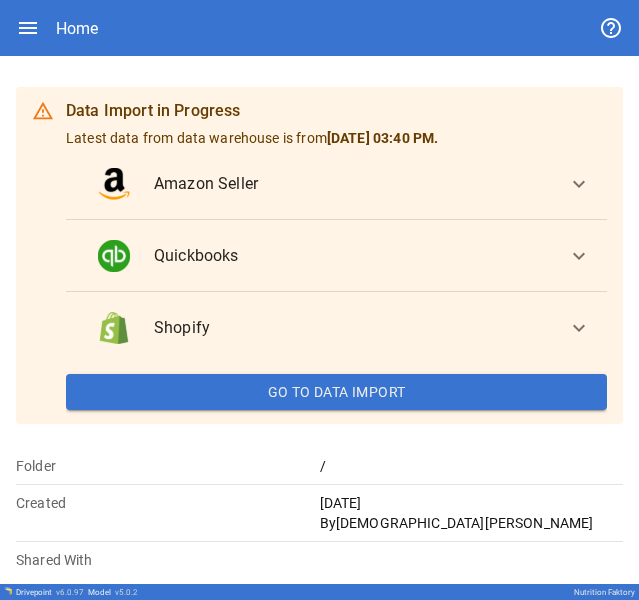 click on "Go To Data Import" at bounding box center (336, 392) 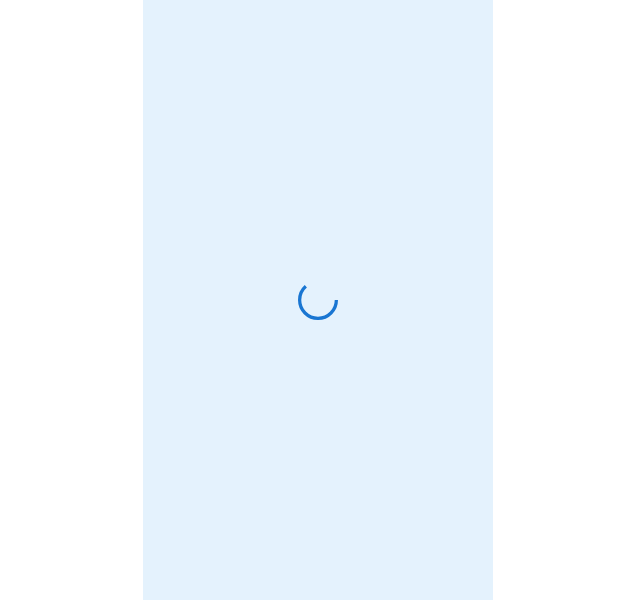 scroll, scrollTop: 0, scrollLeft: 0, axis: both 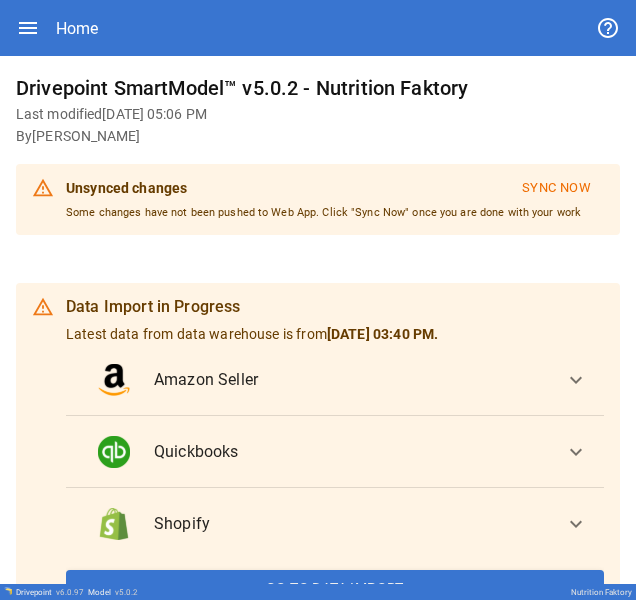 click 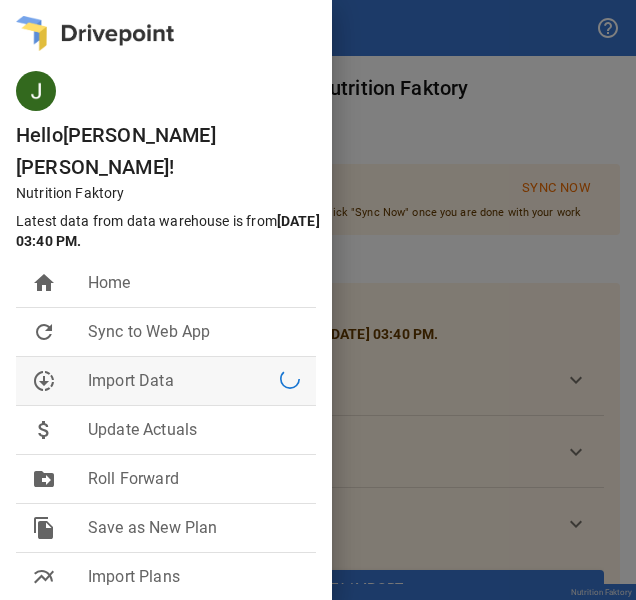 click on "downloading Import Data" at bounding box center (166, 381) 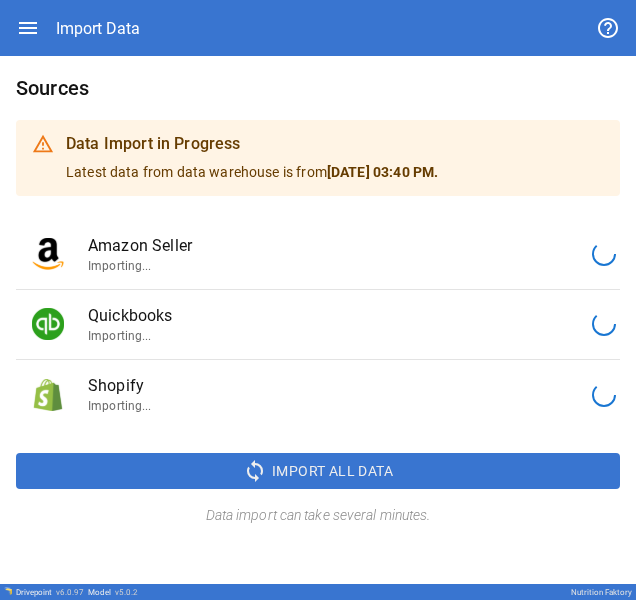 click on "Quickbooks Importing..." at bounding box center [318, 324] 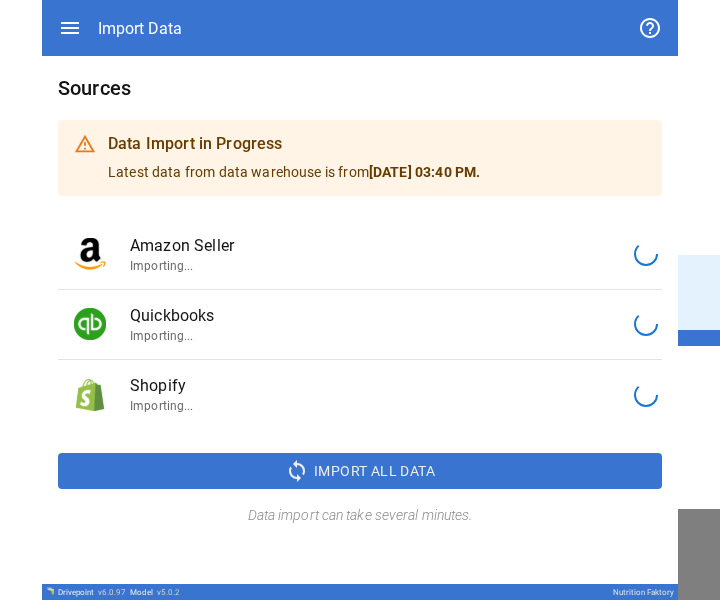 scroll, scrollTop: 0, scrollLeft: 0, axis: both 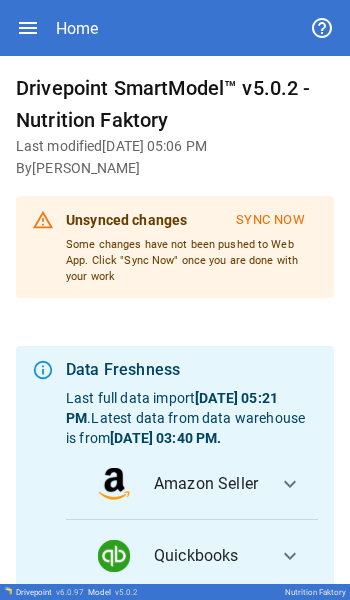 click 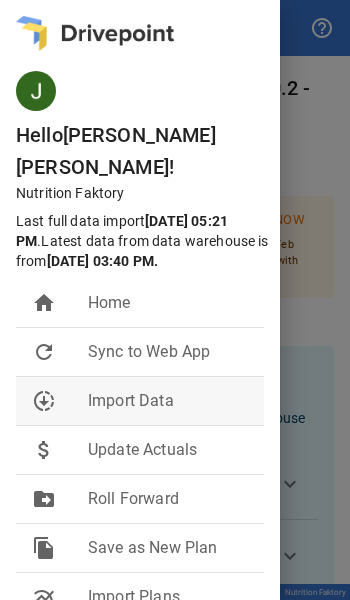 click on "Import Data" at bounding box center [168, 401] 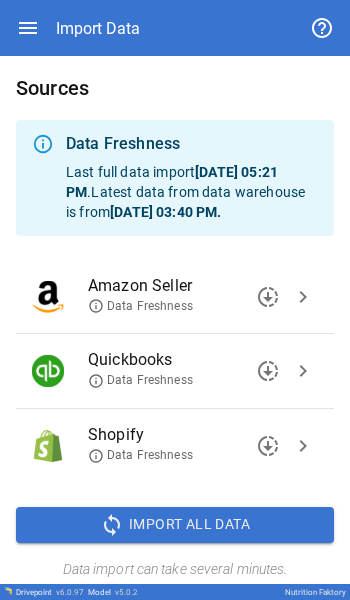 click on "chevron_right" at bounding box center (303, 371) 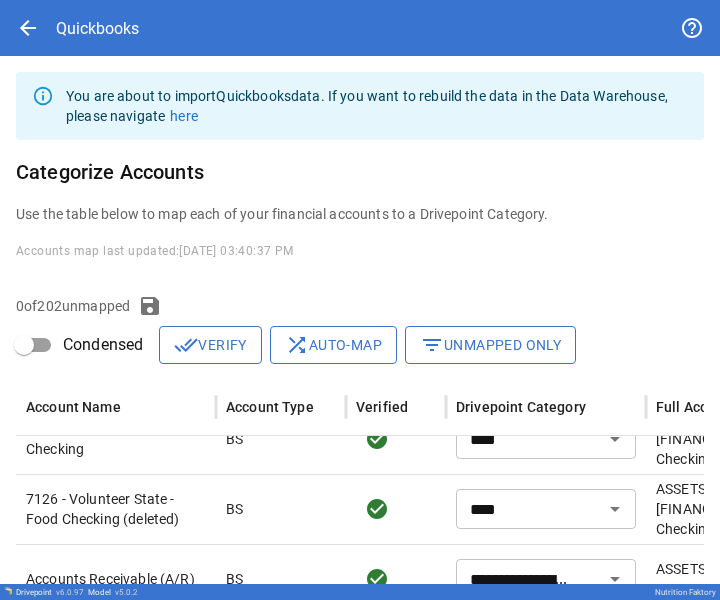 scroll, scrollTop: 172, scrollLeft: 0, axis: vertical 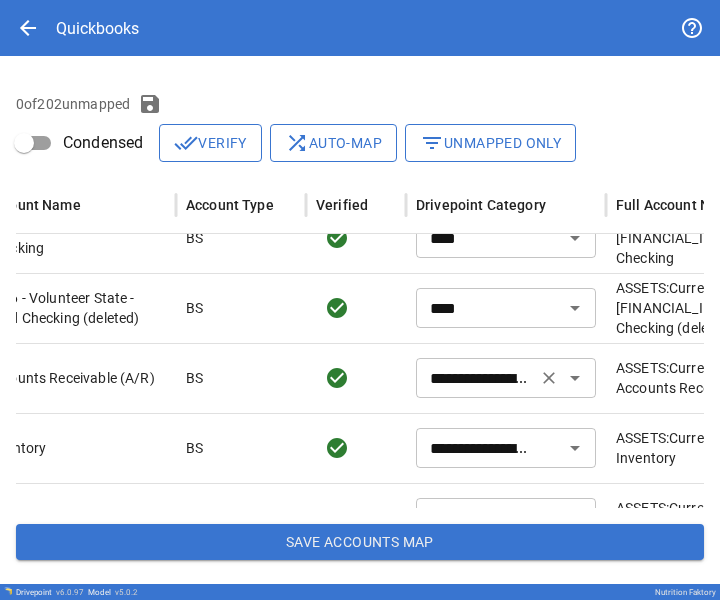 type on "**********" 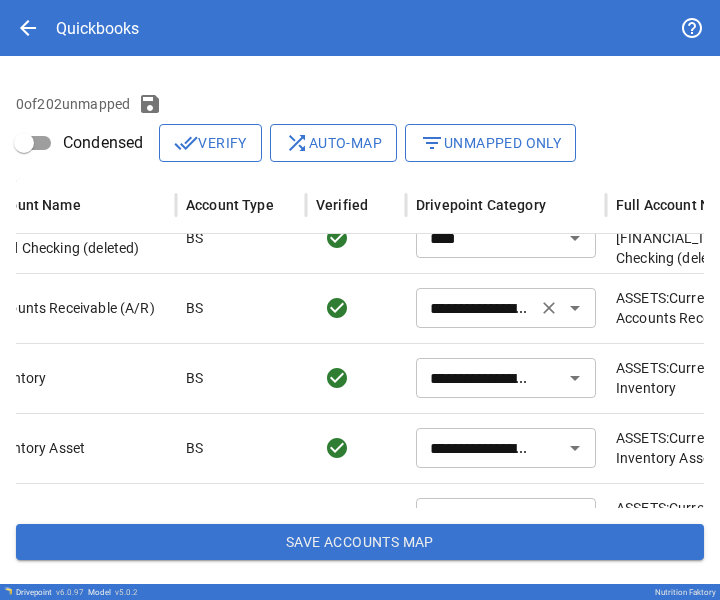 scroll, scrollTop: 239, scrollLeft: 0, axis: vertical 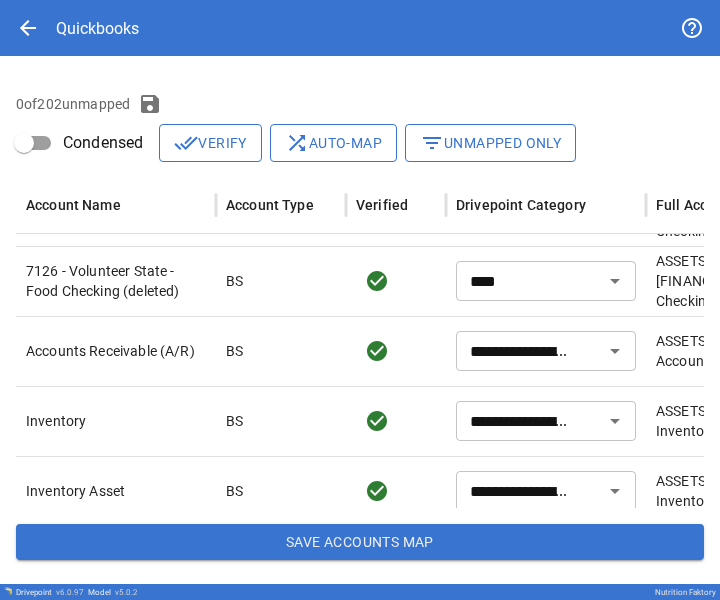click on "**********" at bounding box center [360, 219] 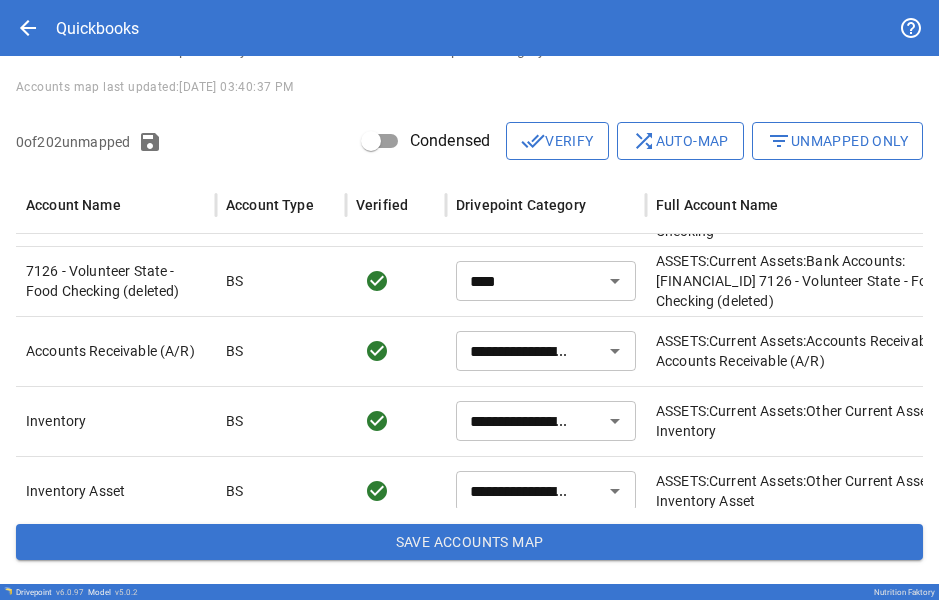 scroll, scrollTop: 144, scrollLeft: 0, axis: vertical 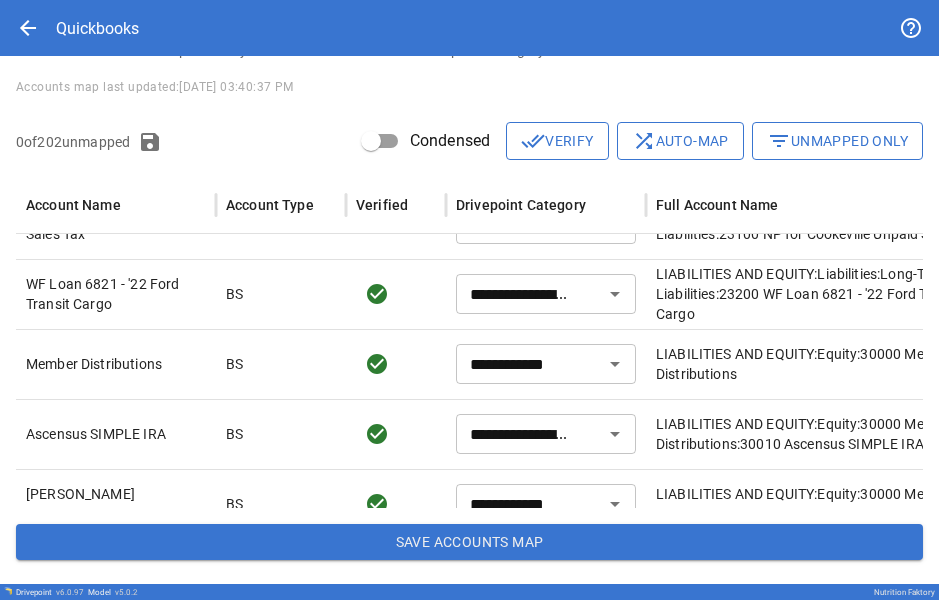 type on "**********" 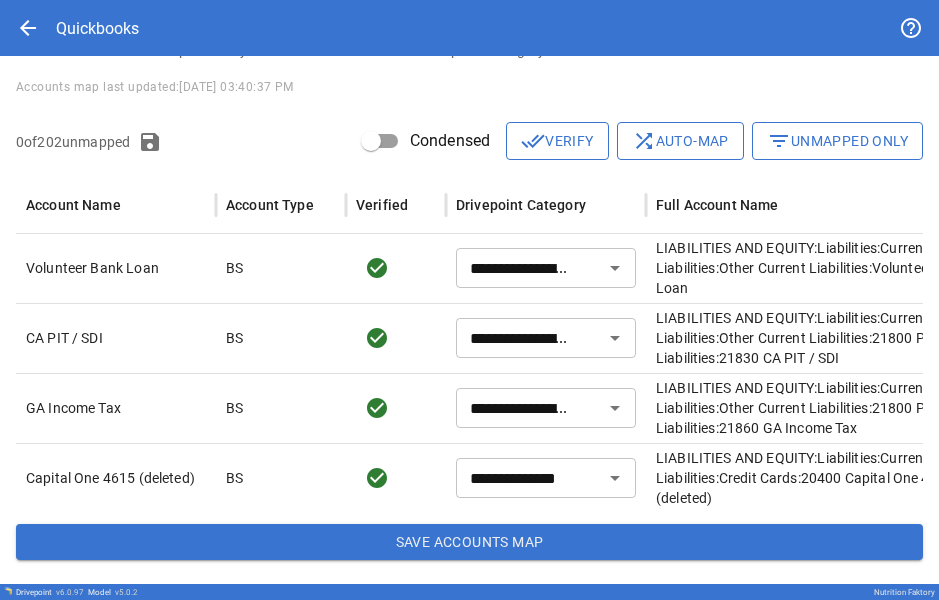 type on "**********" 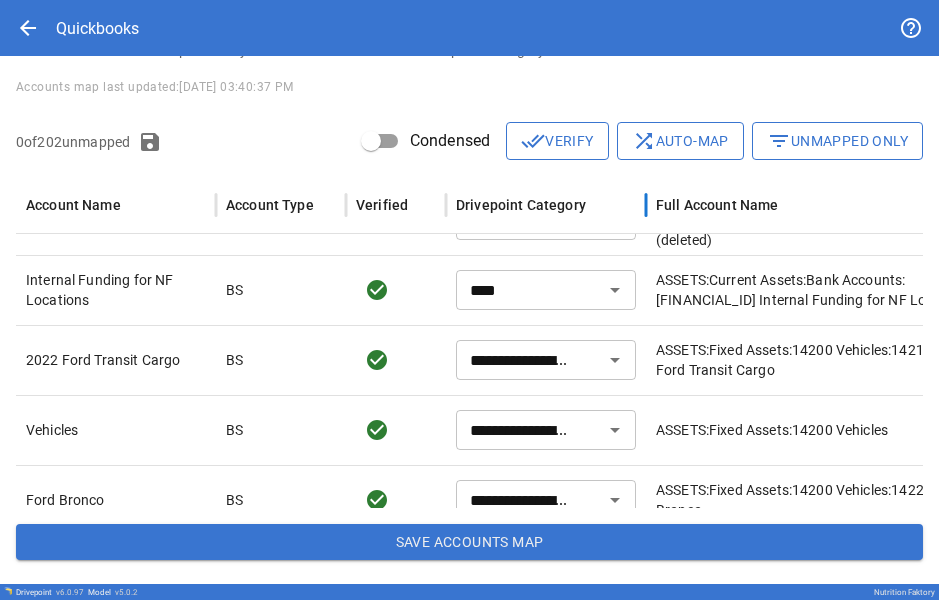click on "Drivepoint Category" at bounding box center (521, 205) 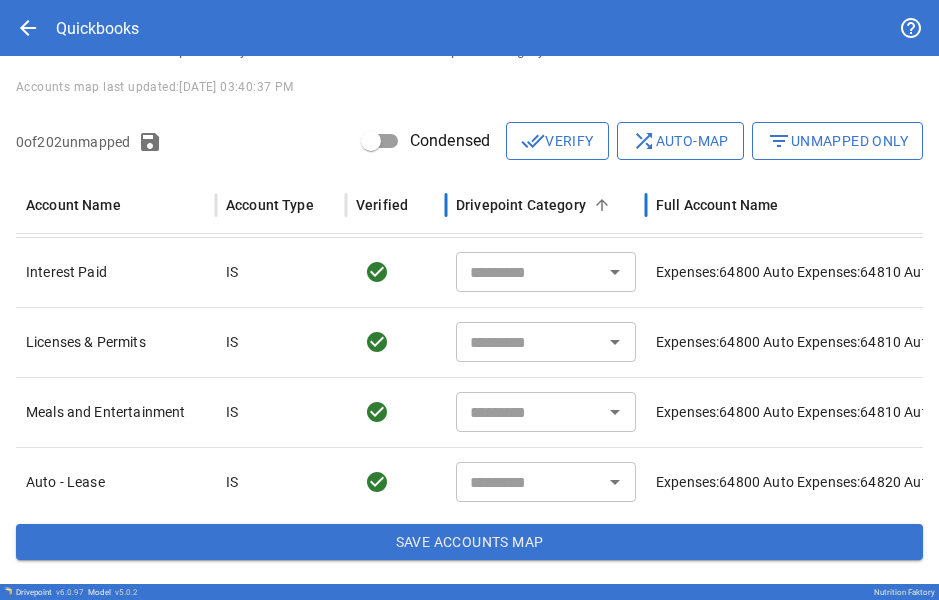 type on "***" 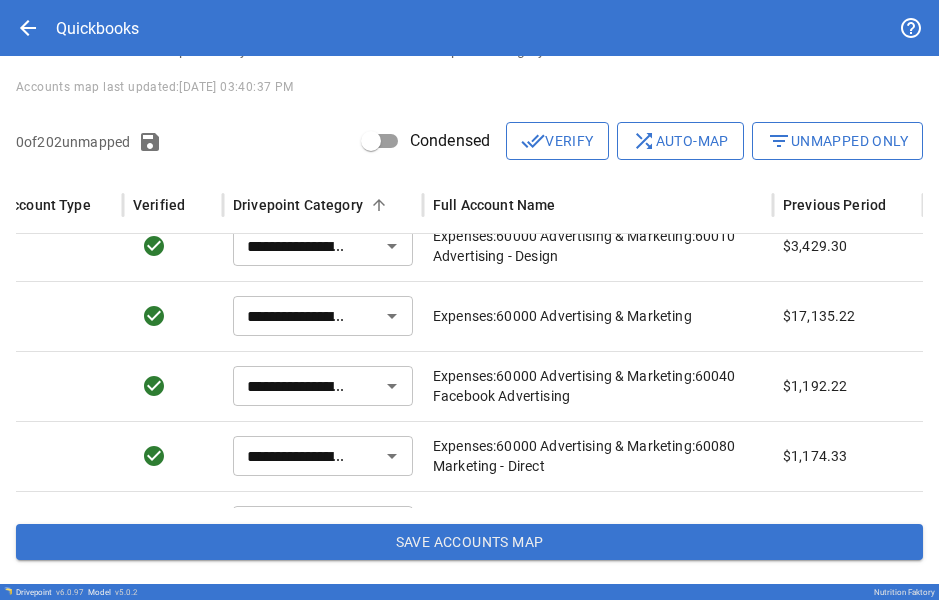 type on "**********" 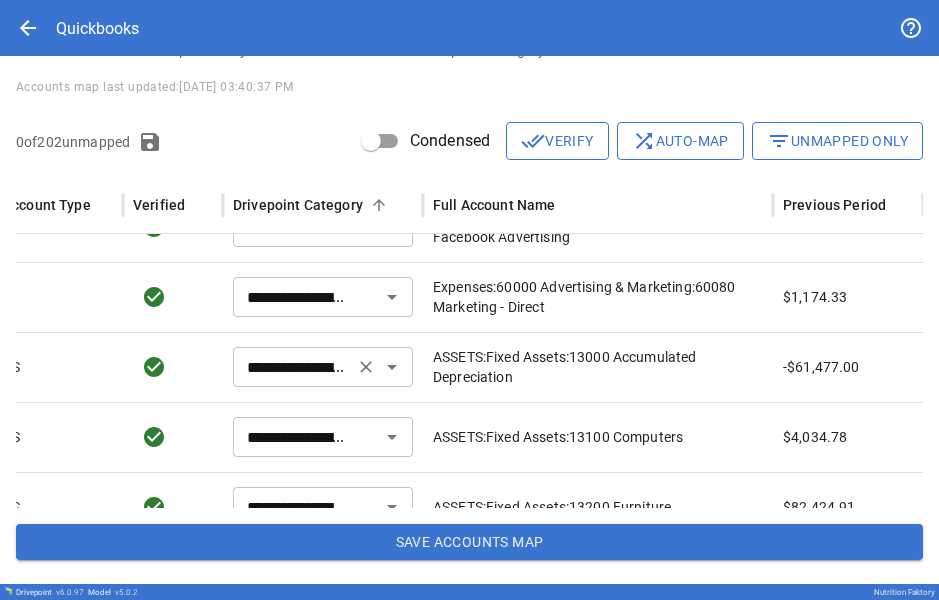 type on "**********" 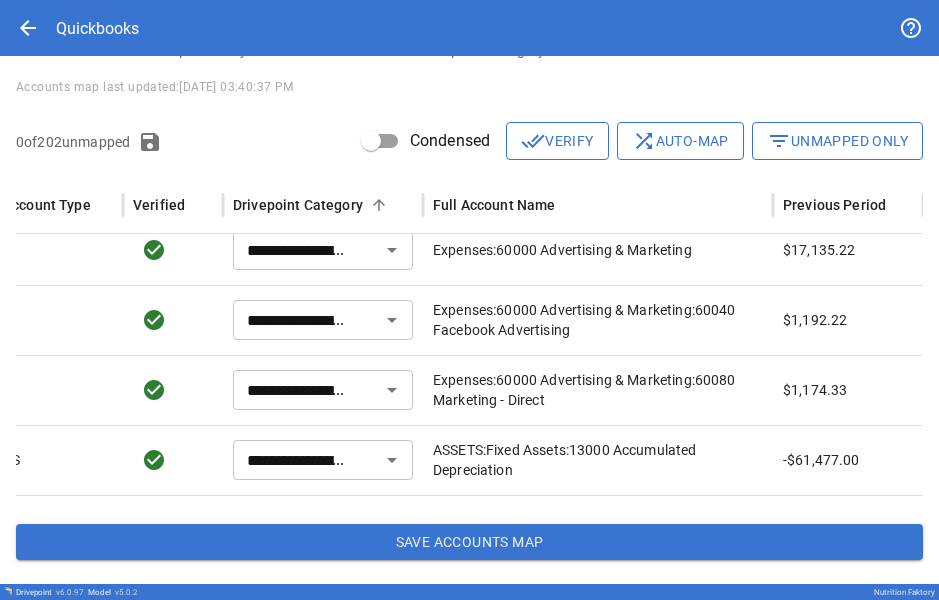 type on "**********" 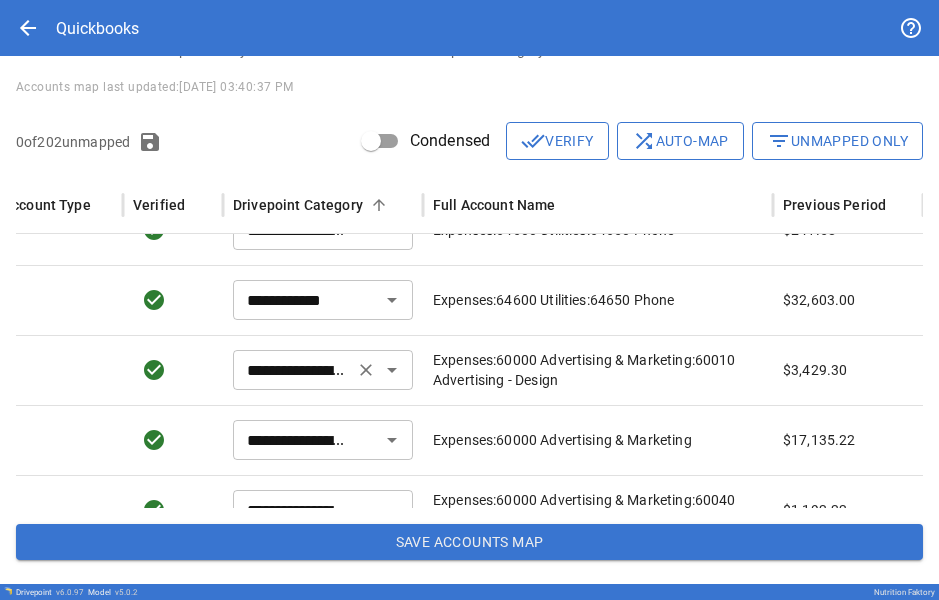 type on "**********" 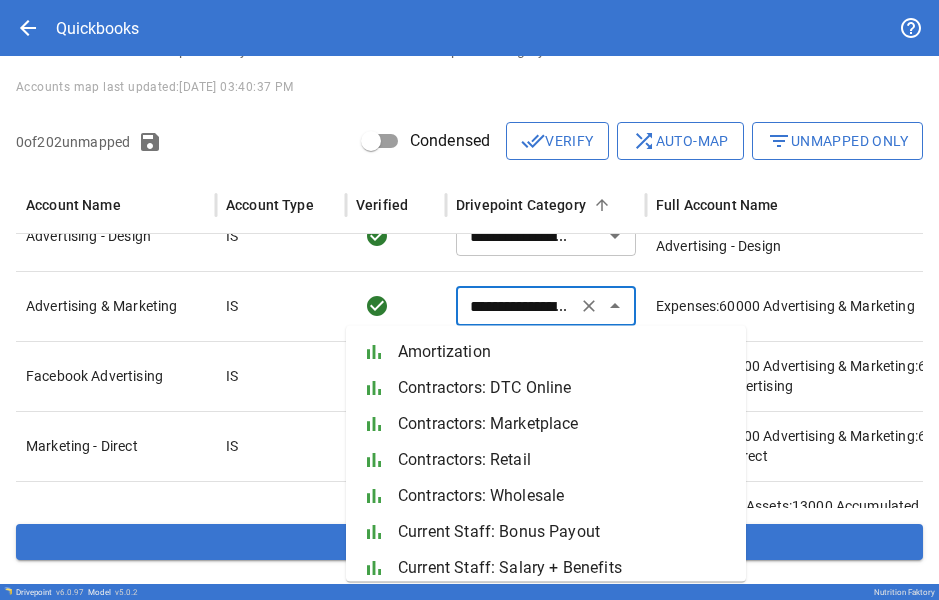 click on "**********" at bounding box center [516, 306] 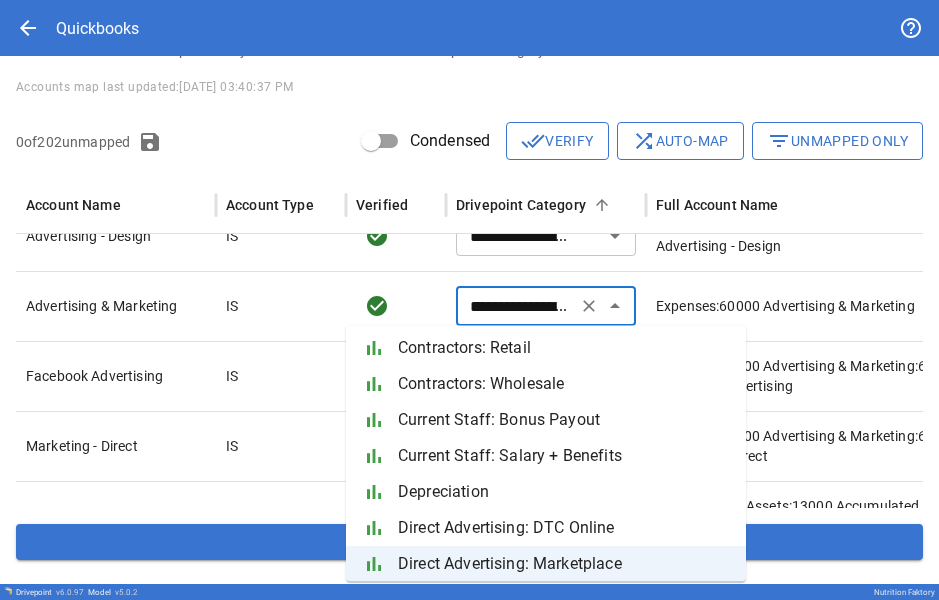 click on "Direct Advertising: DTC Online" at bounding box center (564, 528) 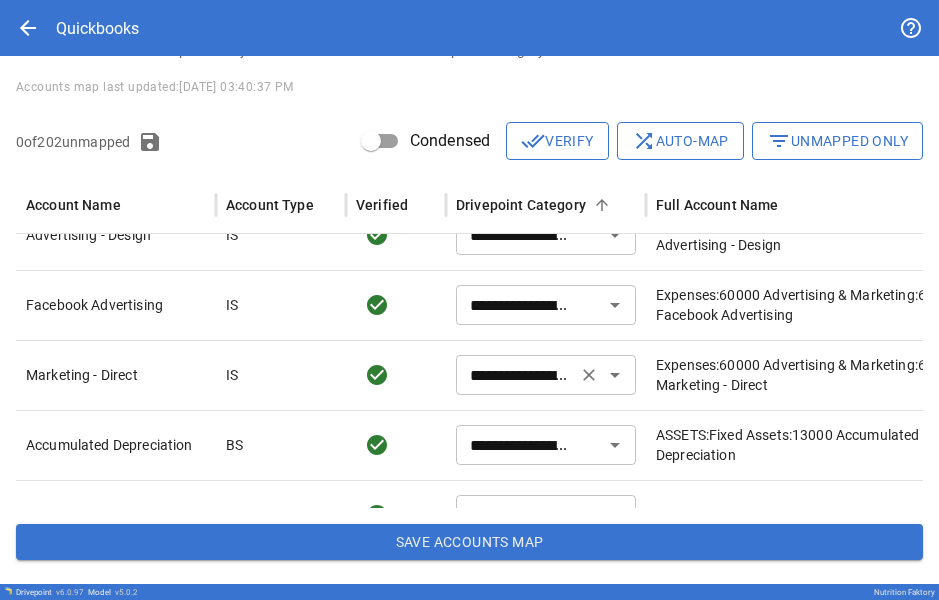 click on "**********" at bounding box center [516, 375] 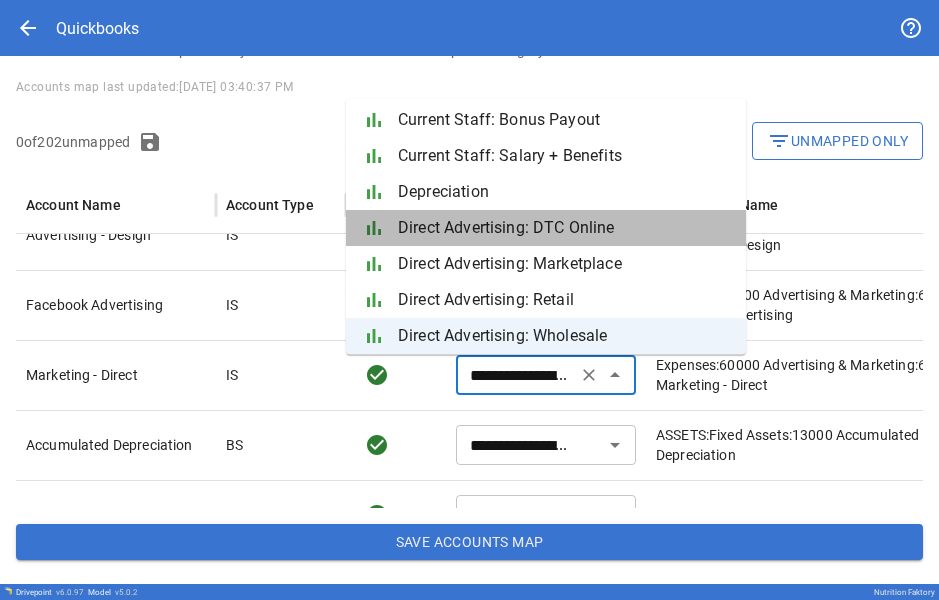 click on "Direct Advertising: DTC Online" at bounding box center (564, 229) 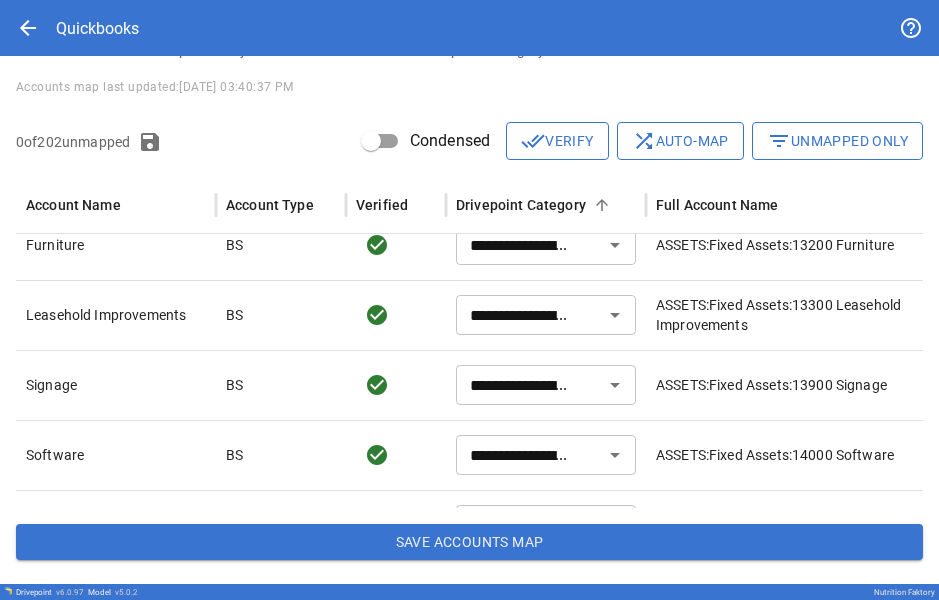 type on "***" 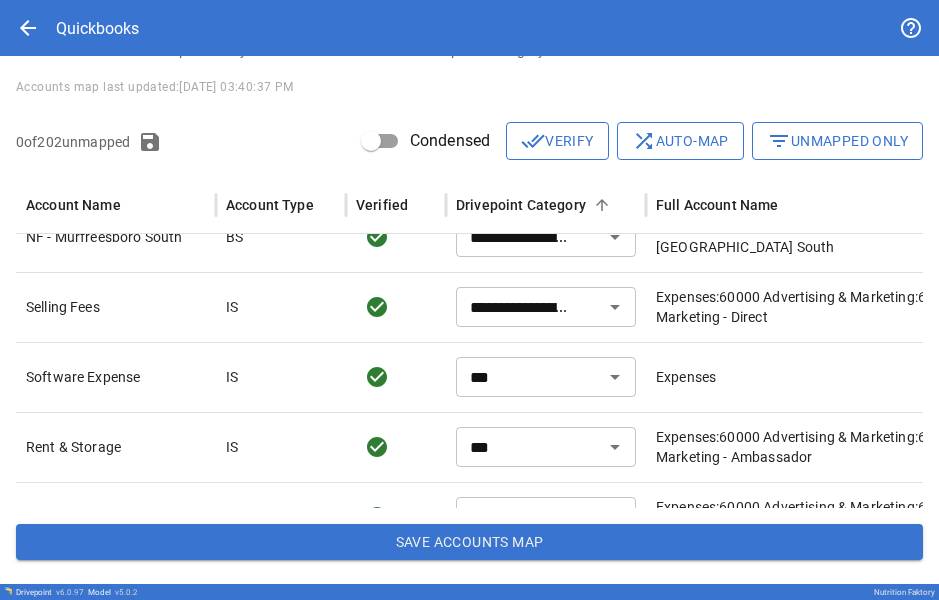 type on "***" 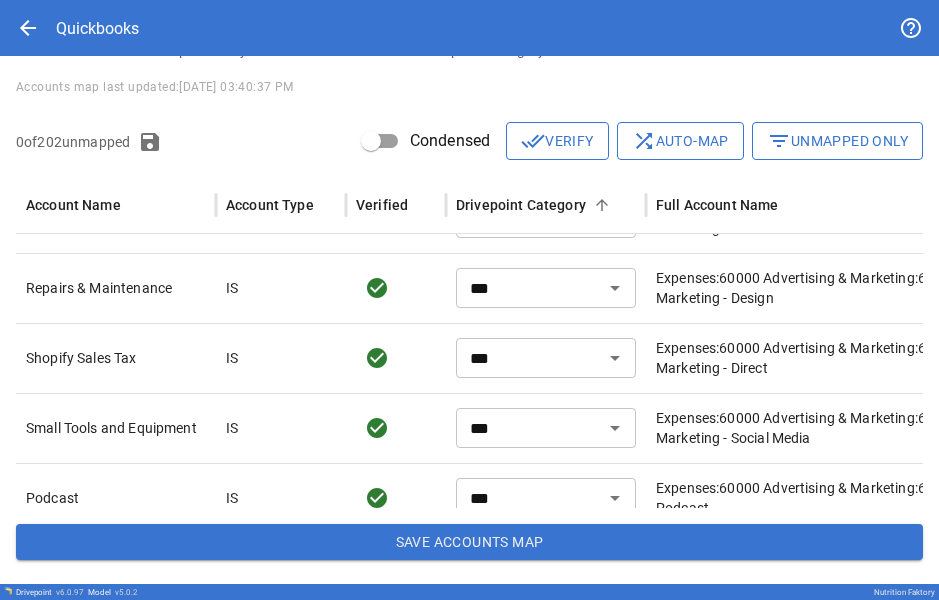 click 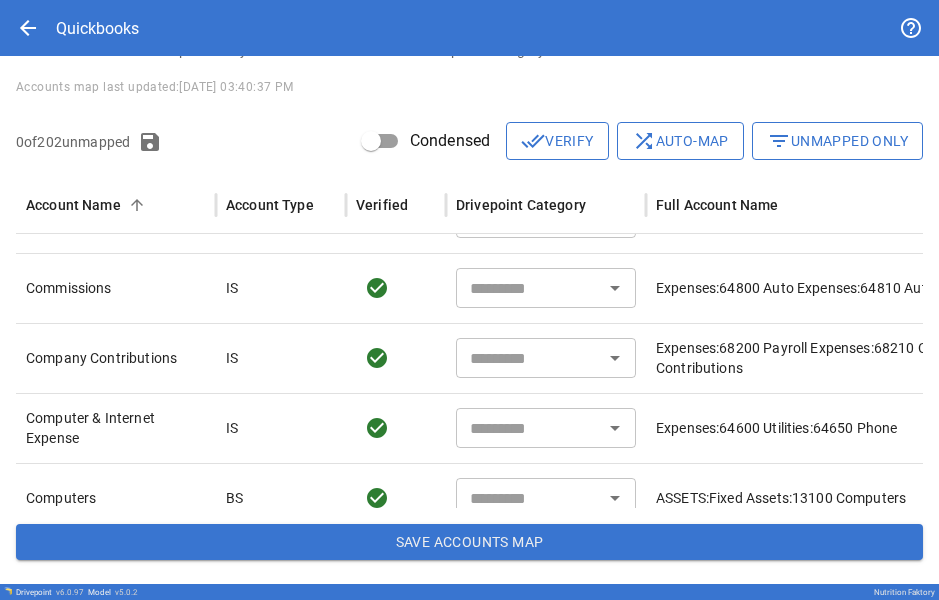 type on "**********" 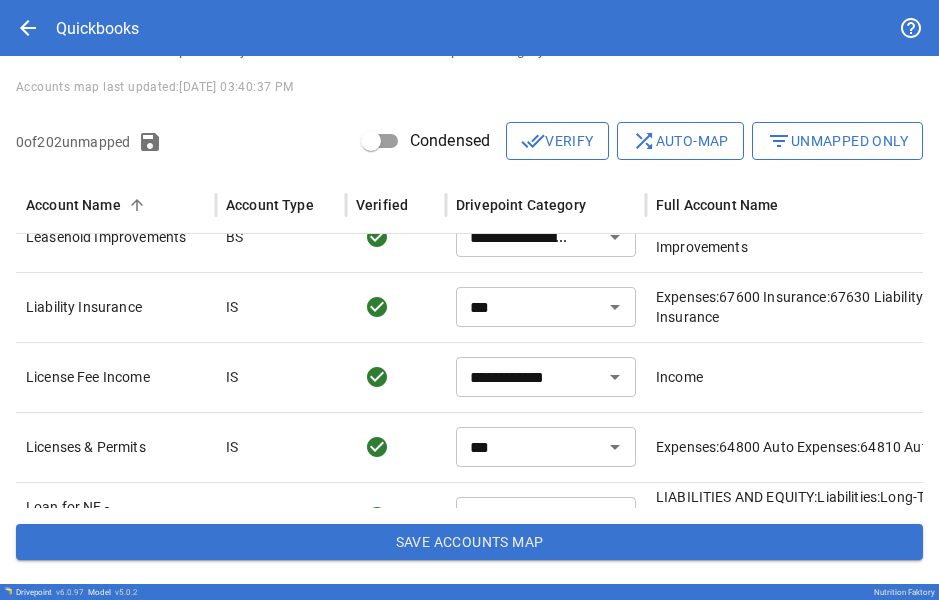 type on "**********" 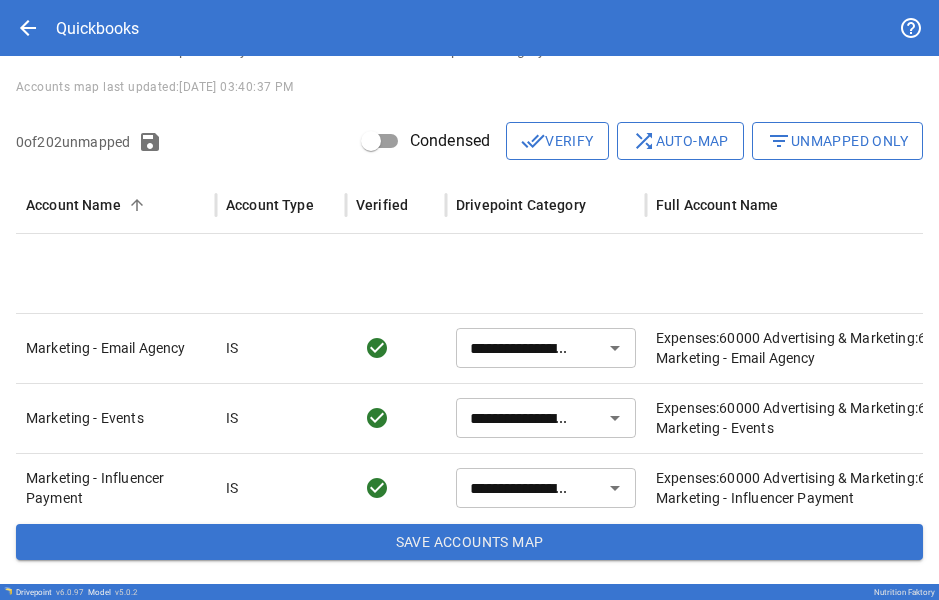 type on "**********" 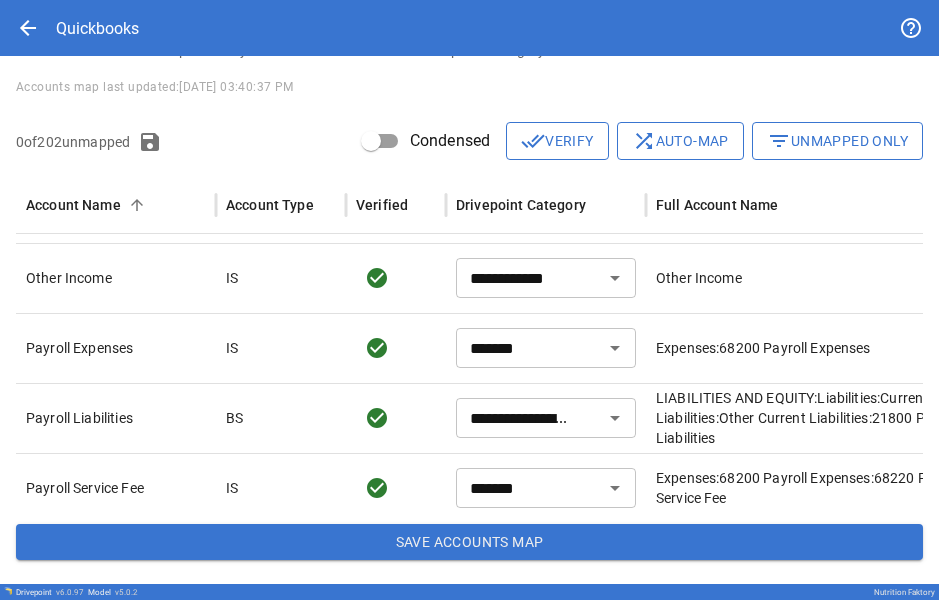 type on "**********" 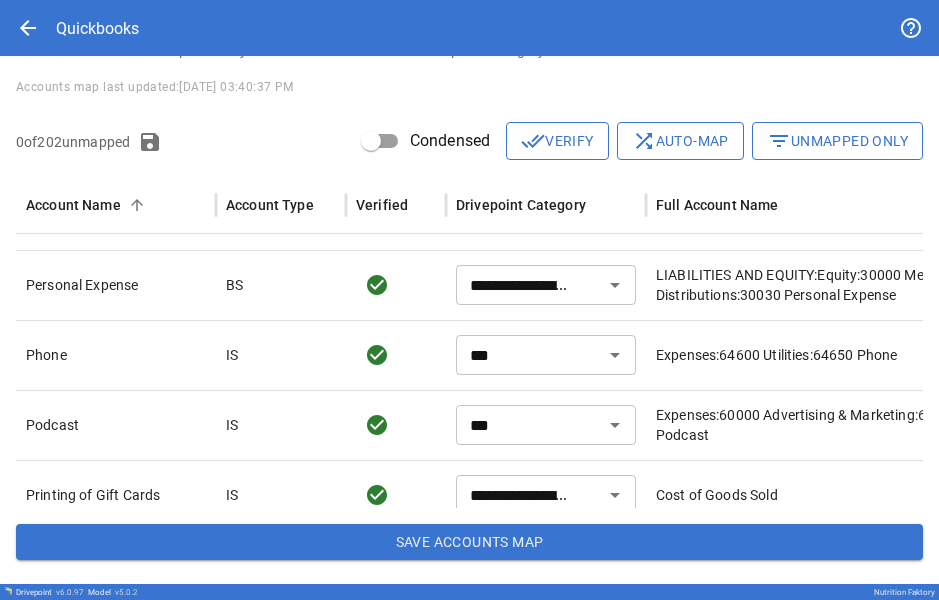 type on "**********" 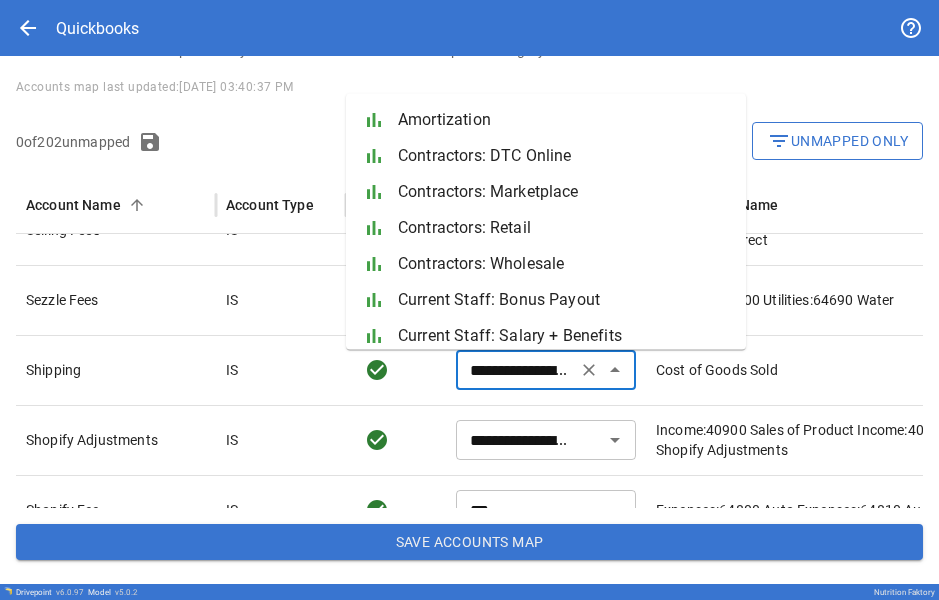 click on "**********" at bounding box center (516, 370) 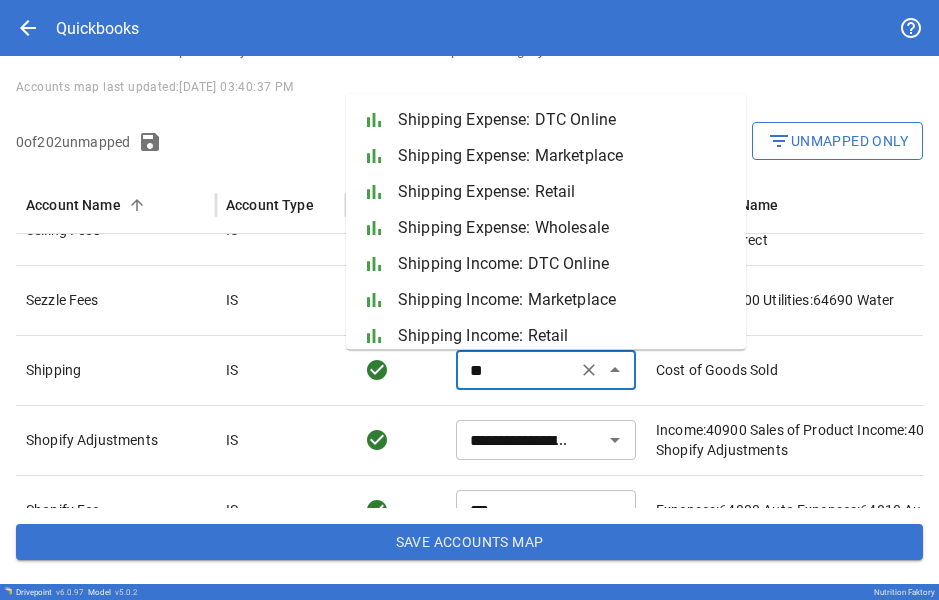 click on "Shipping Expense: DTC Online" at bounding box center (564, 120) 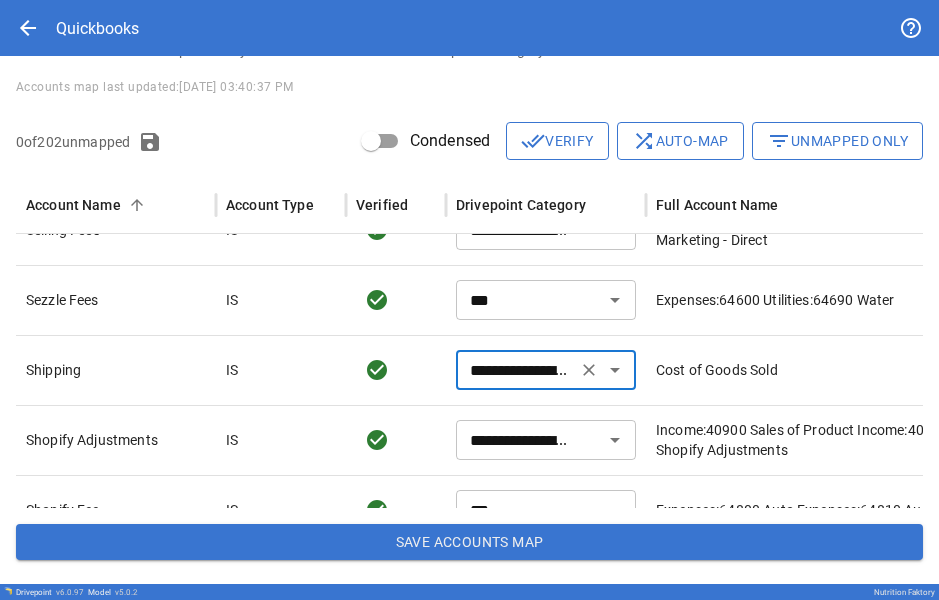type on "**********" 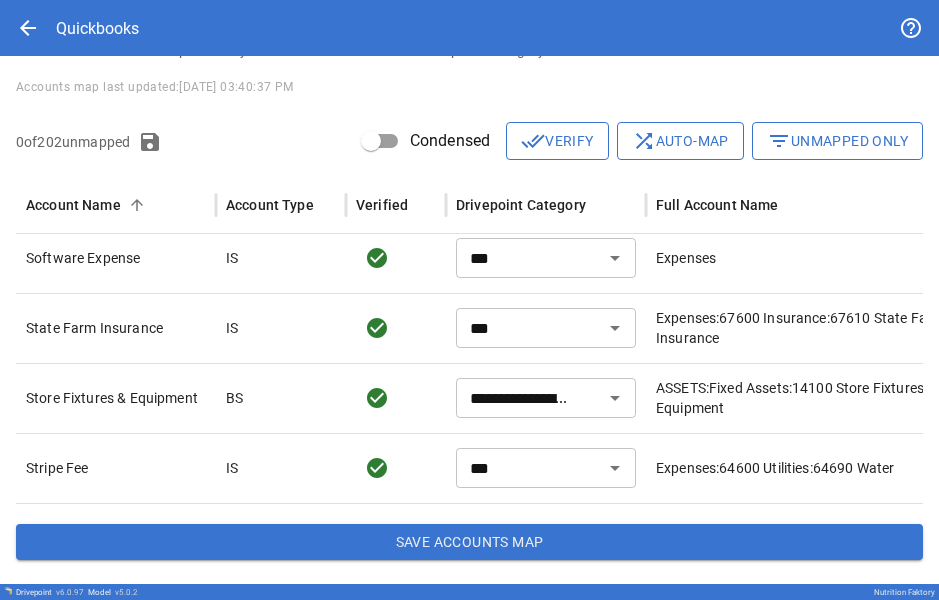 type on "***" 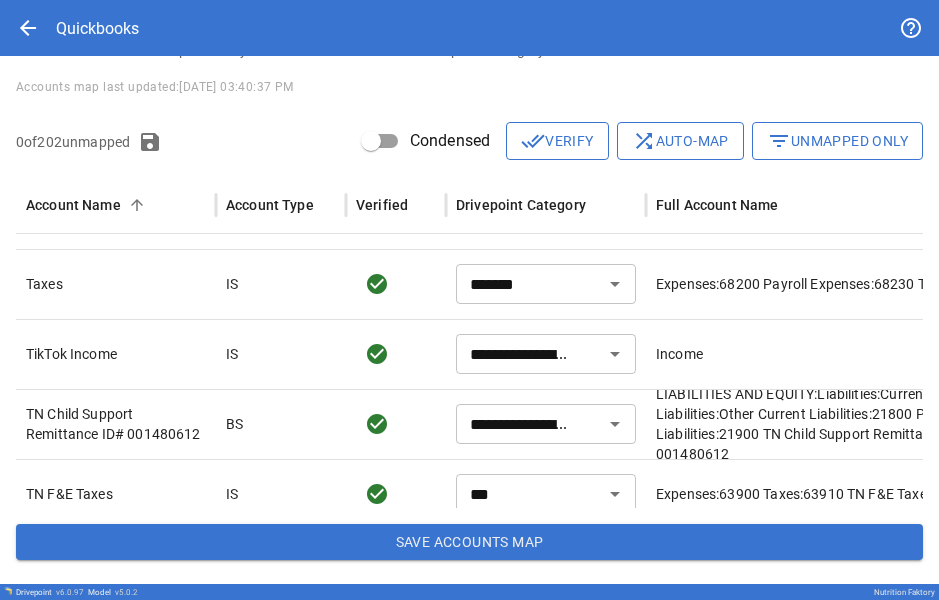 type on "**********" 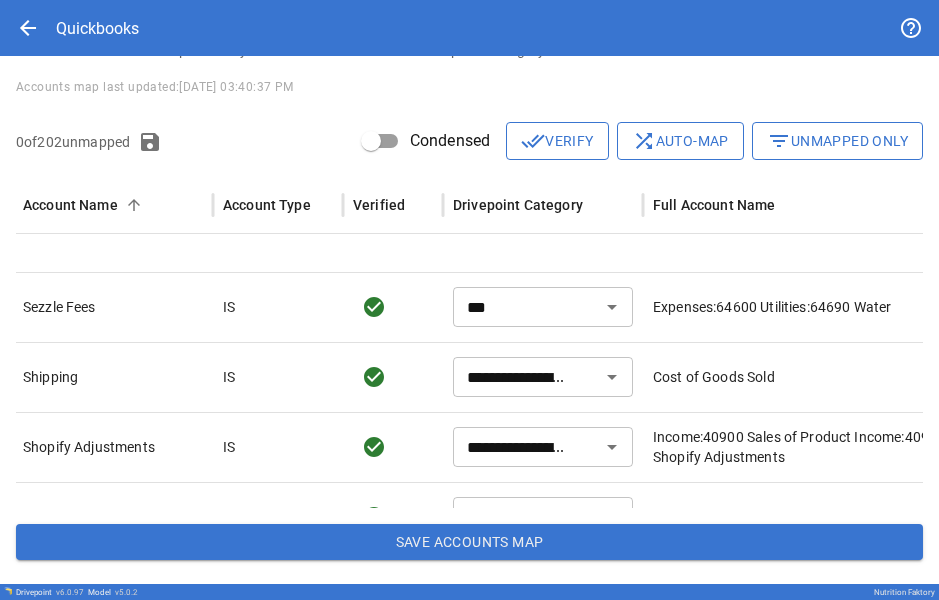 type on "***" 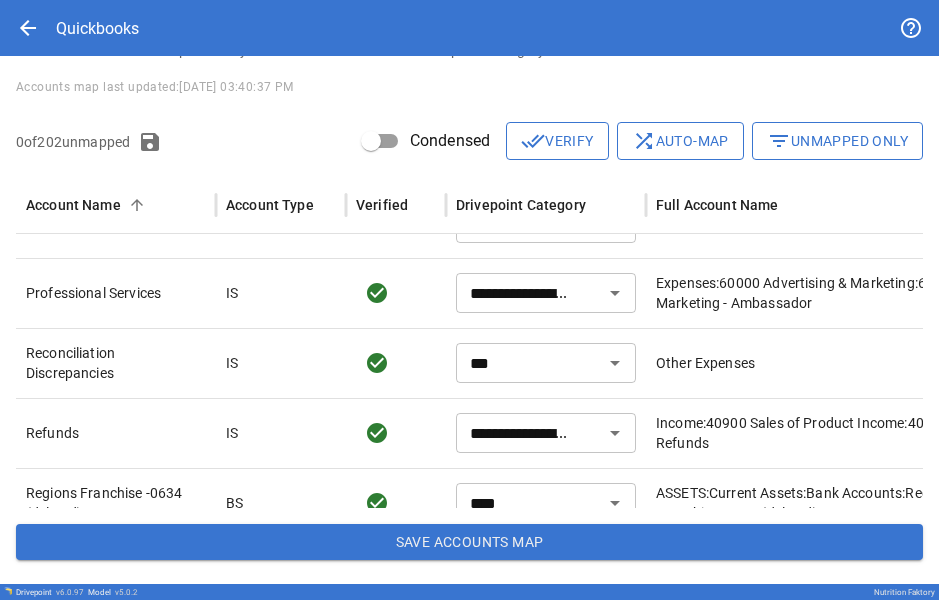 type on "**********" 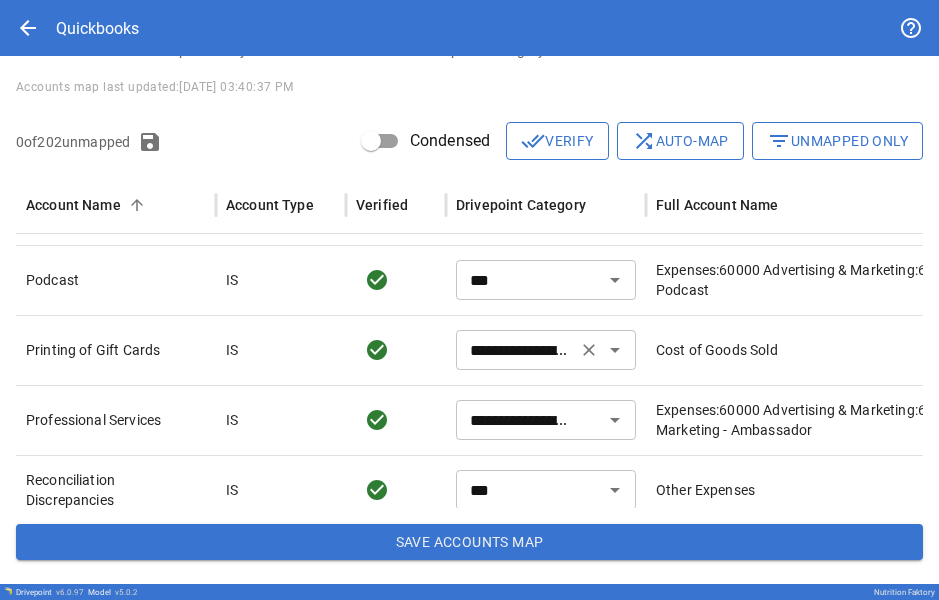 click on "**********" at bounding box center [516, 350] 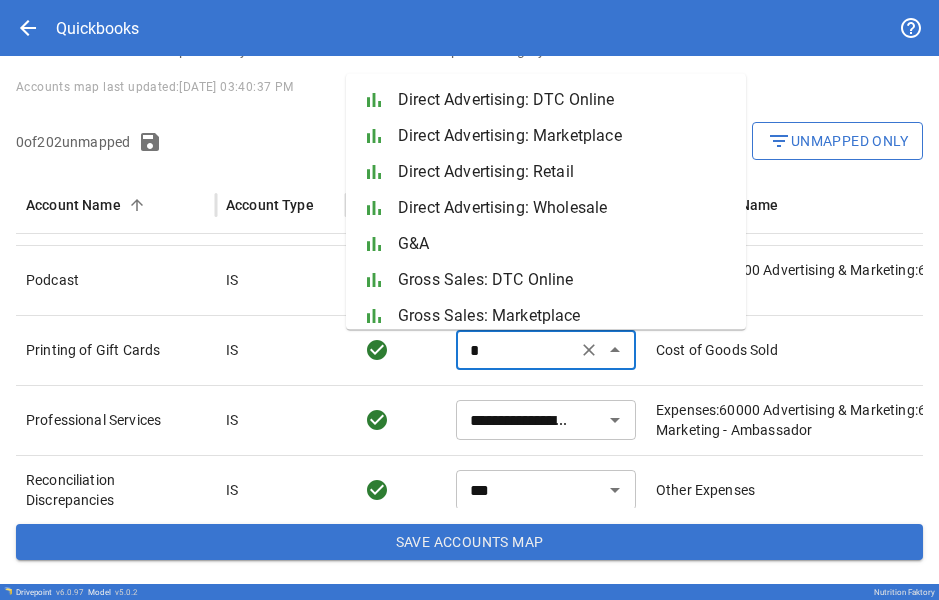 click on "G&A" at bounding box center (564, 244) 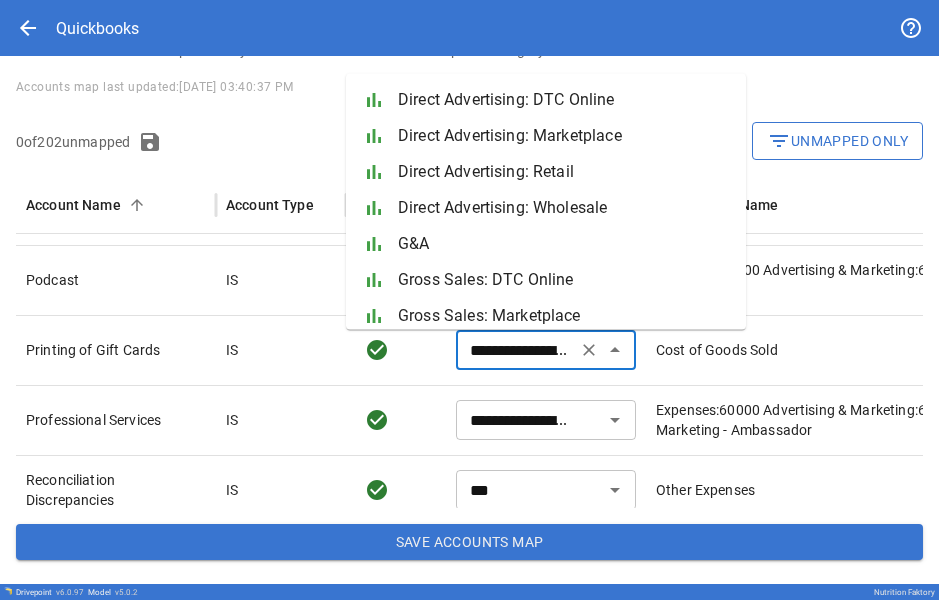 type on "***" 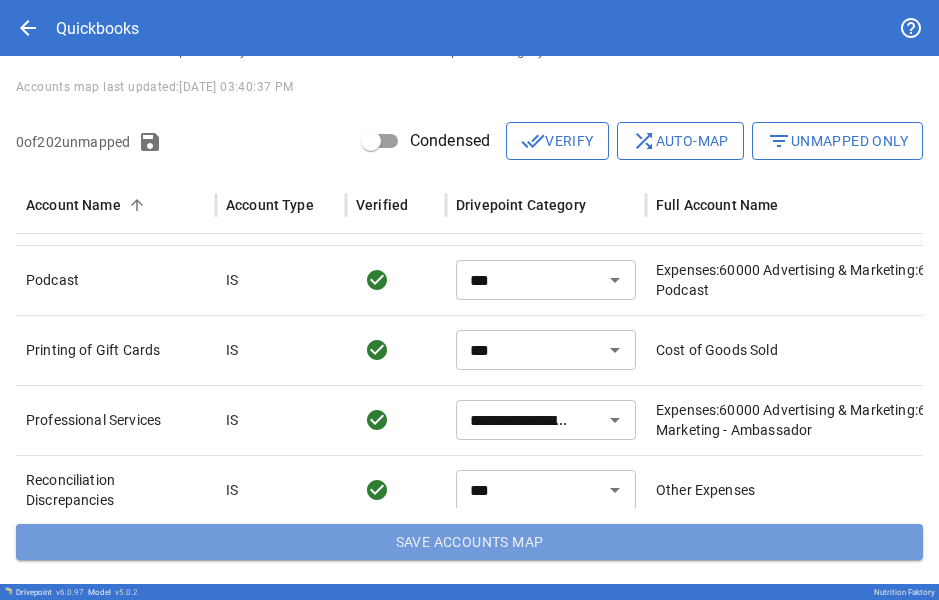 click on "Save Accounts Map" at bounding box center (469, 542) 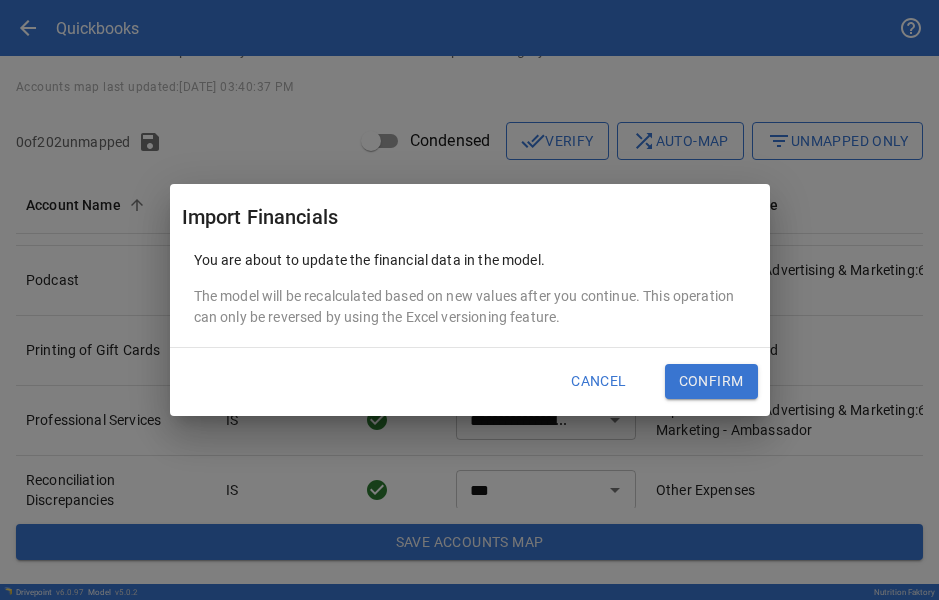 click on "Confirm" at bounding box center [711, 382] 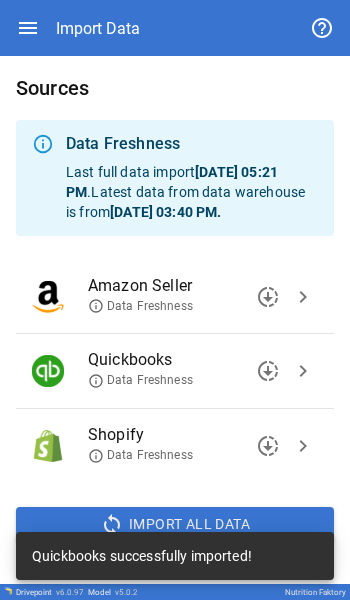click on "chevron_right" at bounding box center (303, 371) 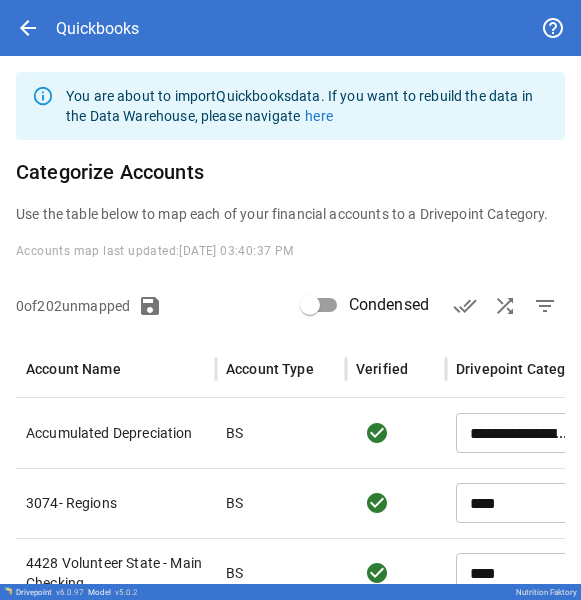 scroll, scrollTop: 70, scrollLeft: 0, axis: vertical 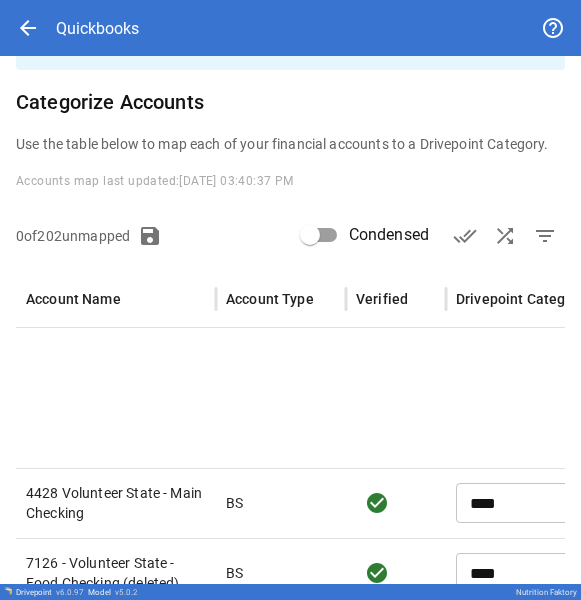 type on "**********" 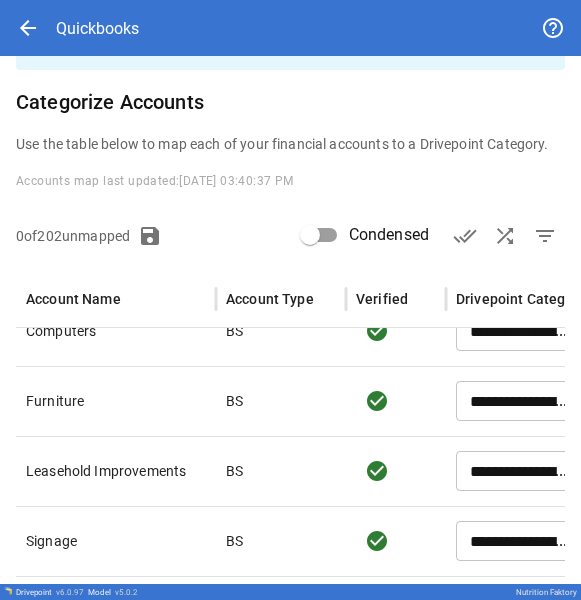 scroll, scrollTop: 557, scrollLeft: 0, axis: vertical 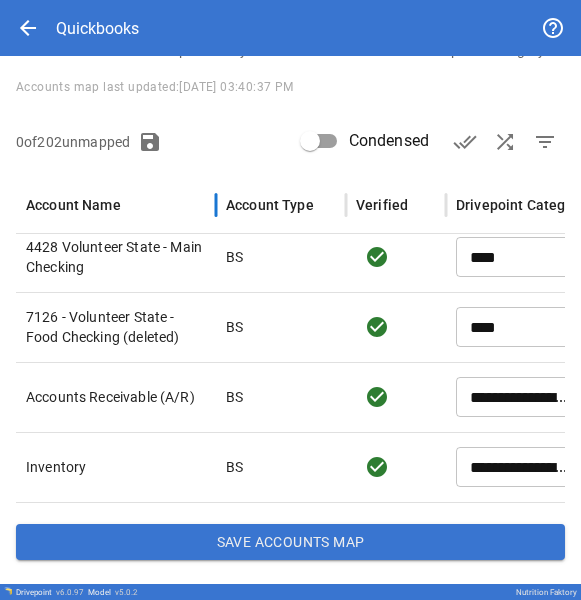 click on "Account Name" at bounding box center [73, 205] 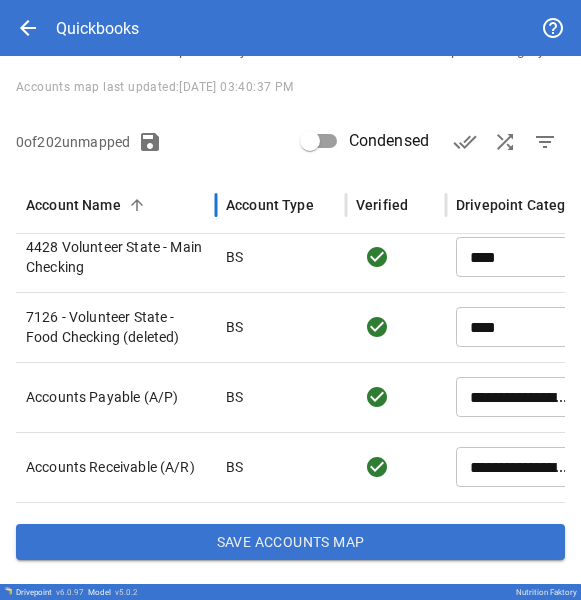 scroll, scrollTop: 171, scrollLeft: 0, axis: vertical 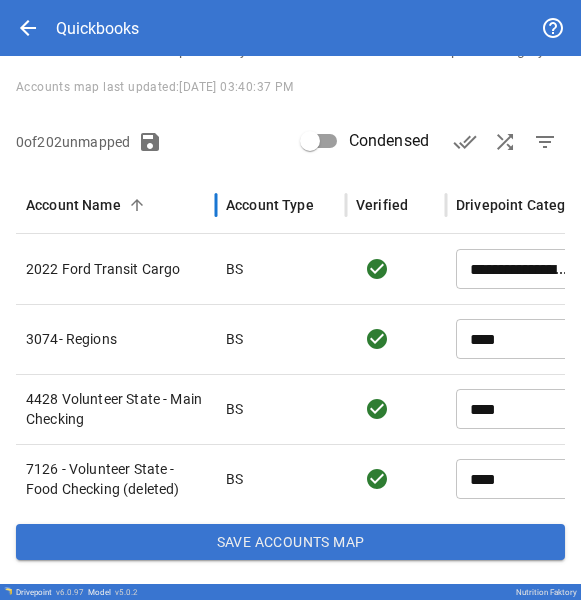 click on "Account Name" at bounding box center (116, 205) 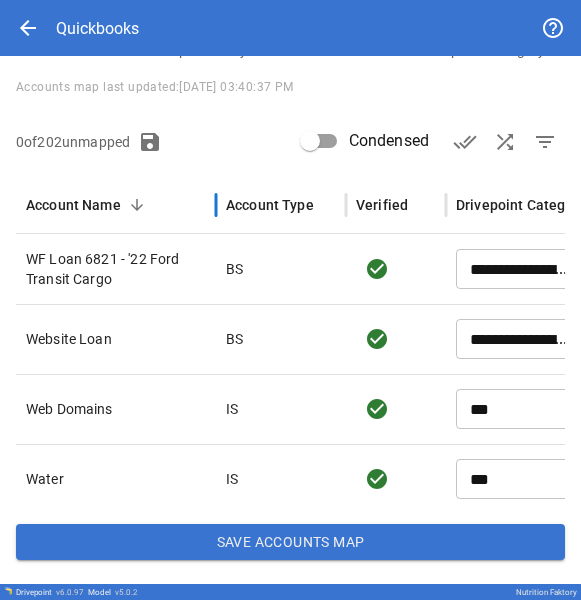 scroll, scrollTop: 33, scrollLeft: 0, axis: vertical 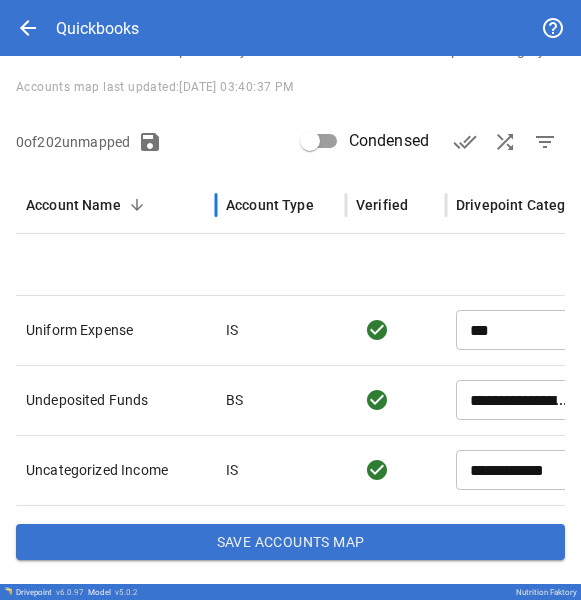 type on "**********" 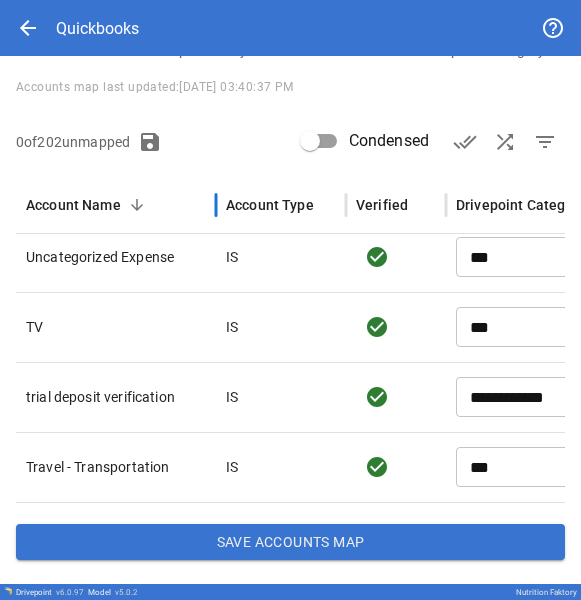 scroll, scrollTop: 712, scrollLeft: 0, axis: vertical 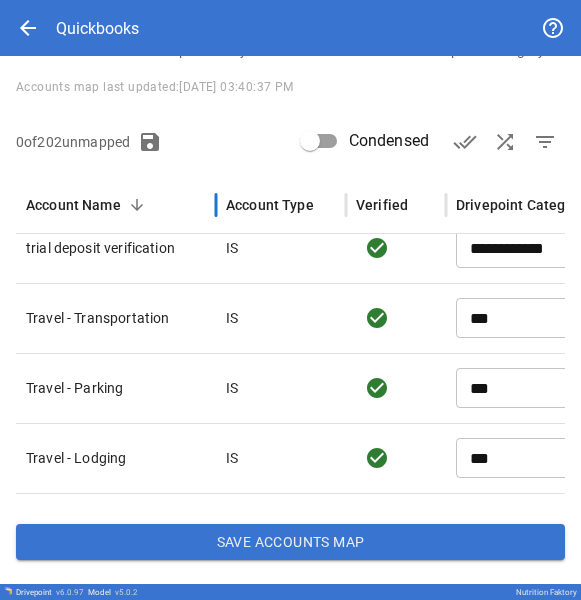 click on "Account Name" at bounding box center [73, 205] 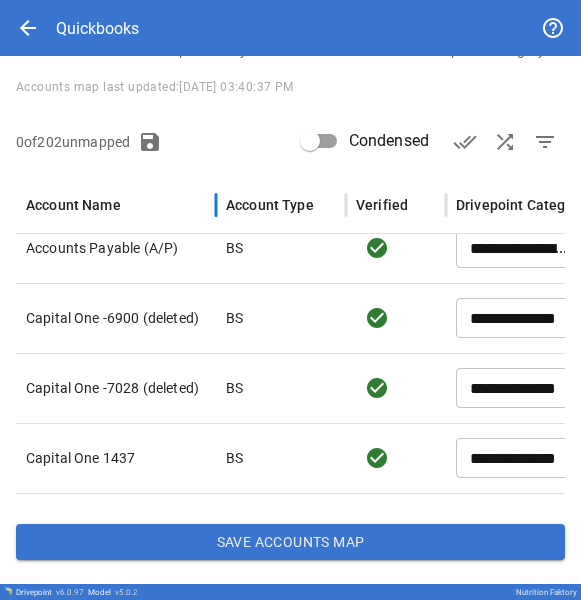 scroll, scrollTop: 940, scrollLeft: 2, axis: both 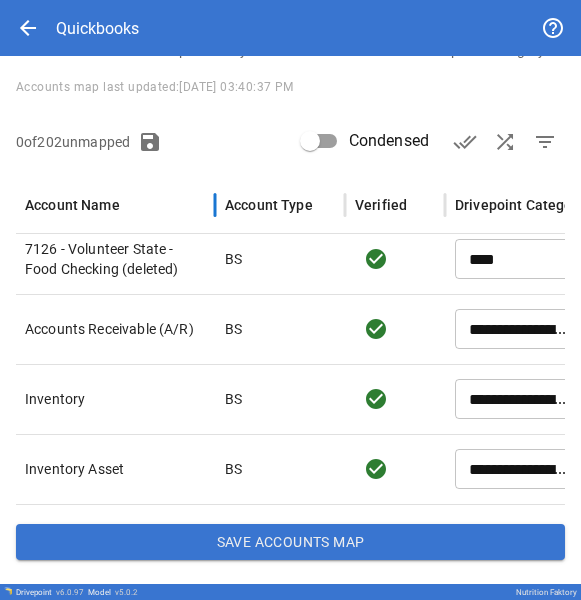 type on "**********" 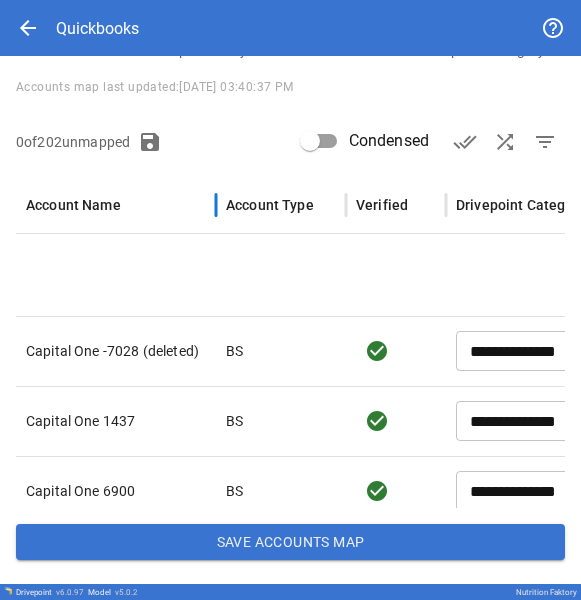 type on "**********" 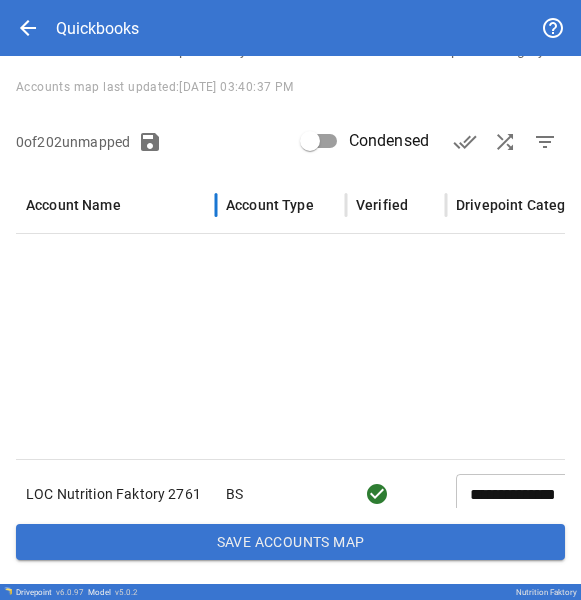 type on "**********" 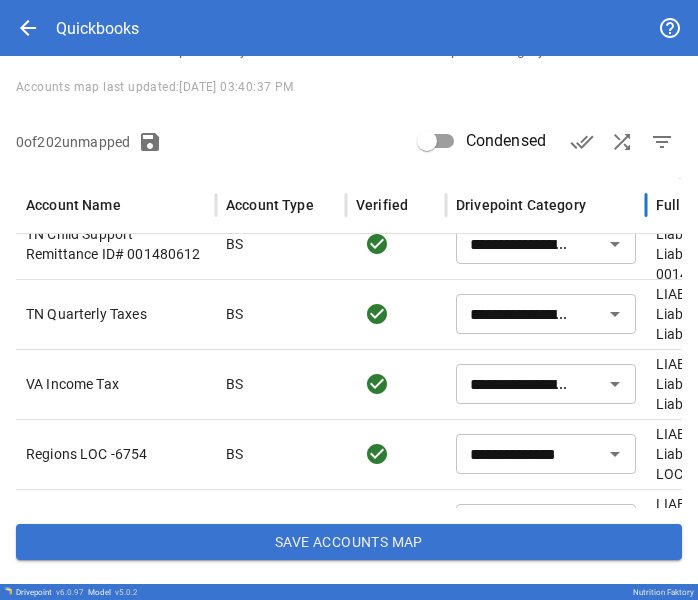 click on "Drivepoint Category" at bounding box center (546, 205) 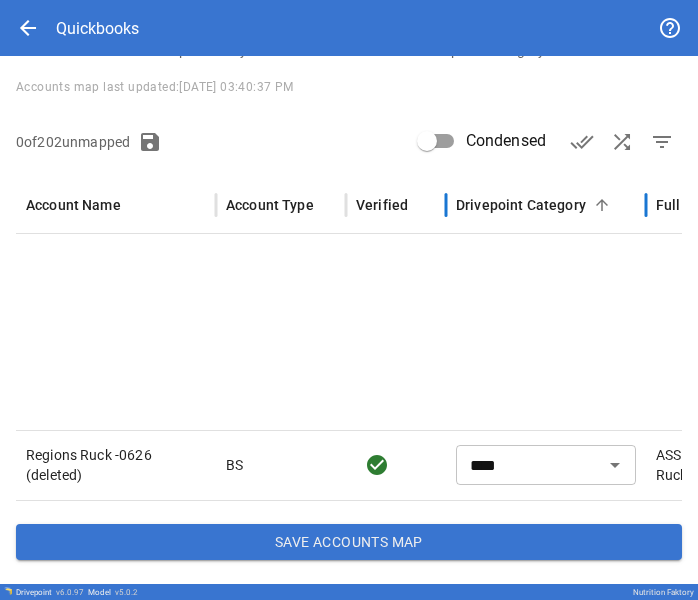 type on "**********" 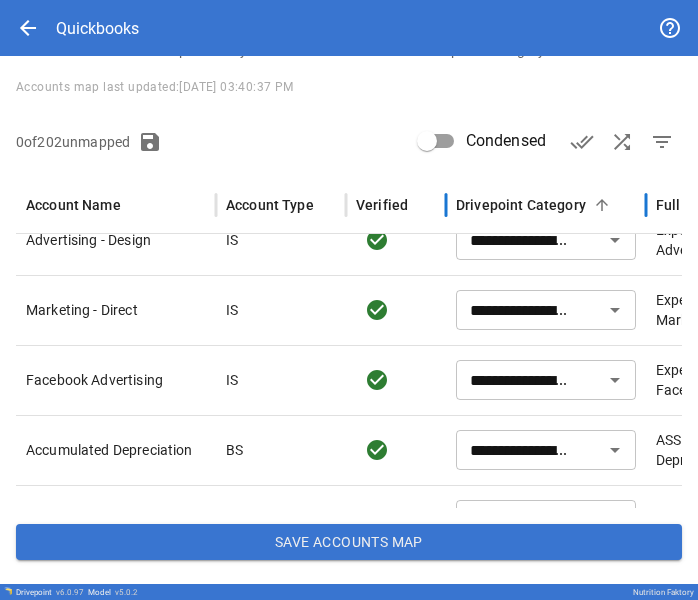 type on "**********" 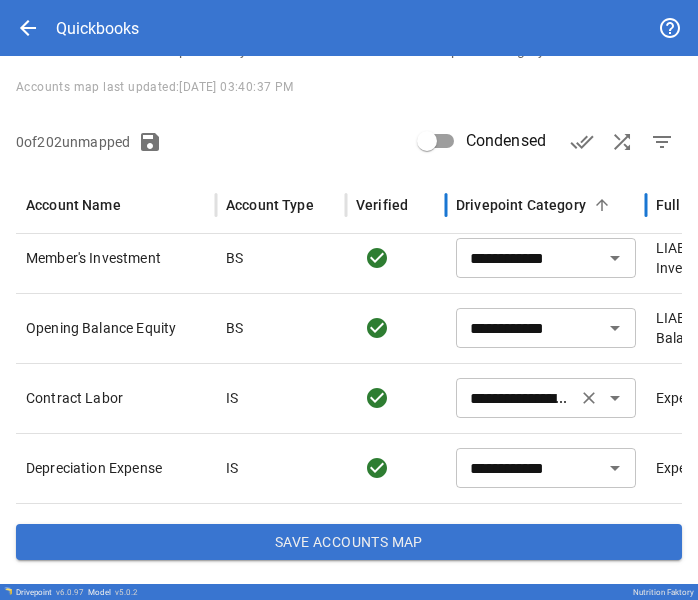 type on "**********" 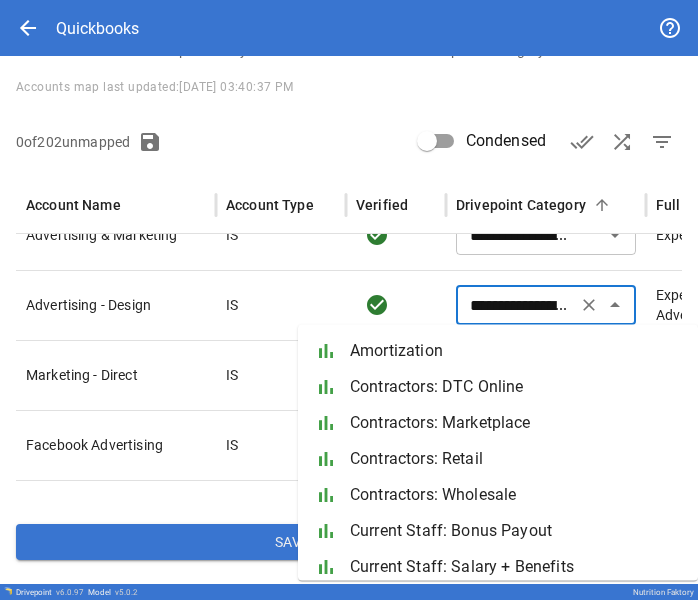 click on "**********" at bounding box center (516, 305) 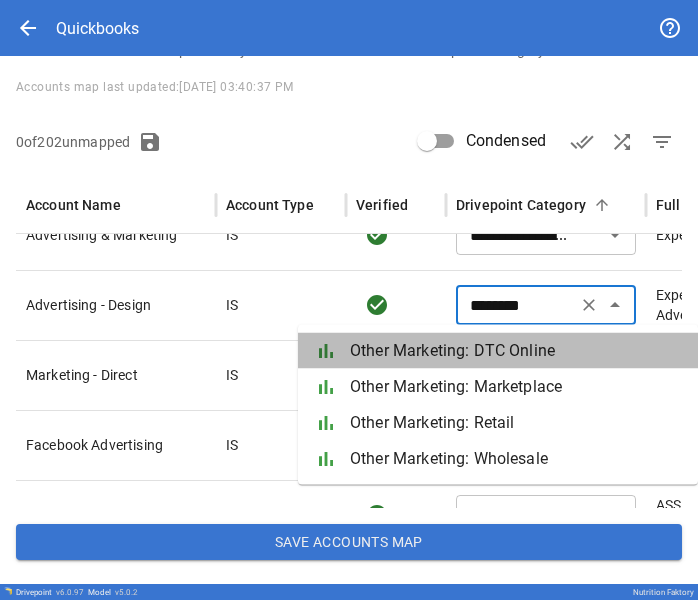 click on "Other Marketing: DTC Online" at bounding box center [516, 351] 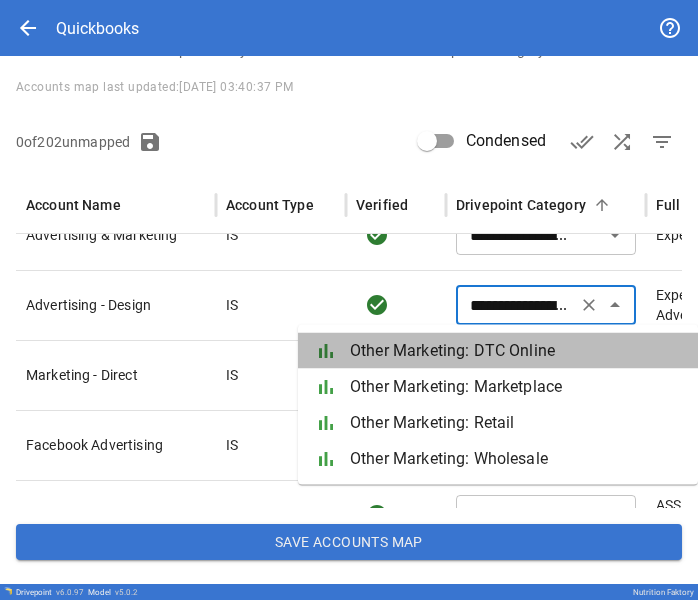 type on "**********" 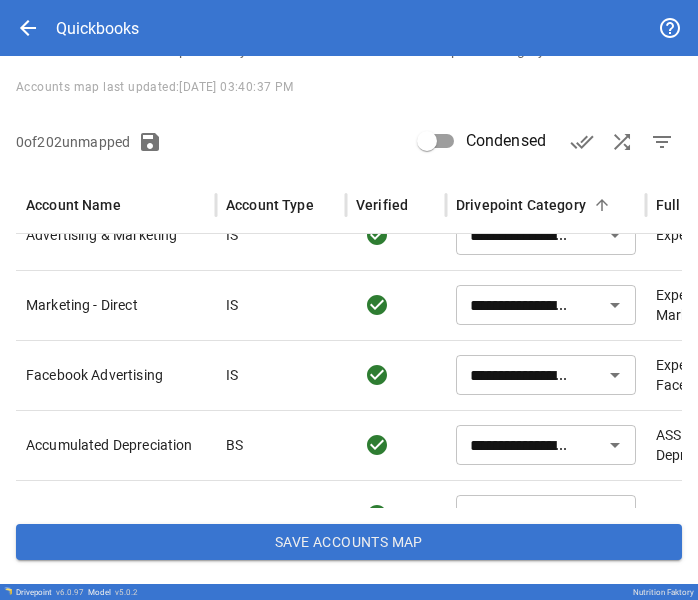click on "Save Accounts Map" at bounding box center (349, 542) 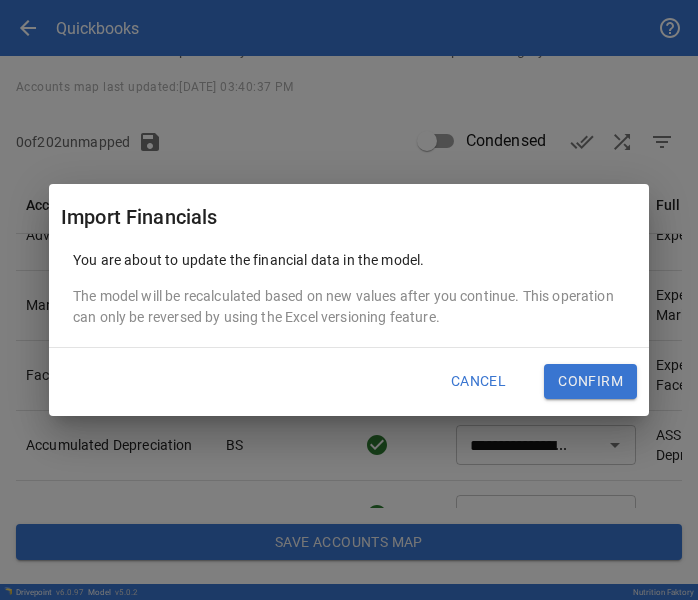 click on "Confirm" at bounding box center (590, 382) 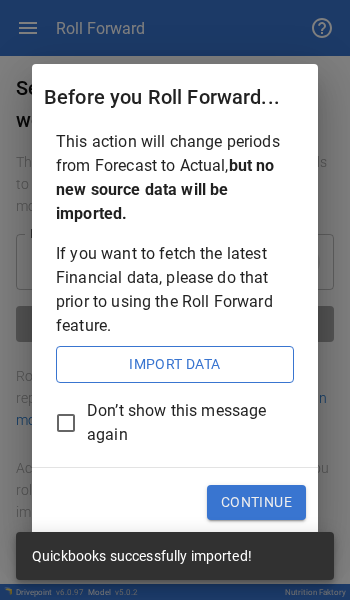 click on "Continue" at bounding box center [256, 503] 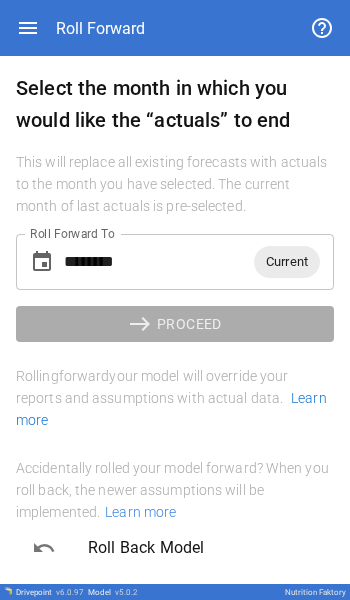 click on "********" at bounding box center [159, 262] 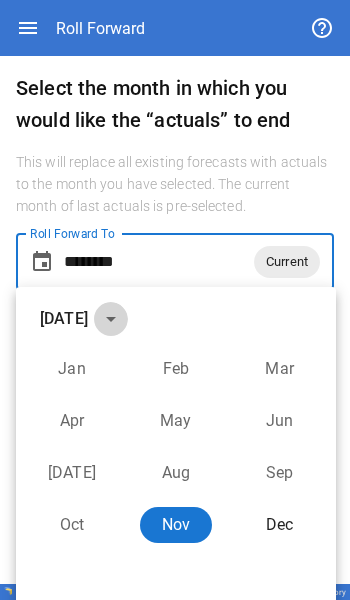 click 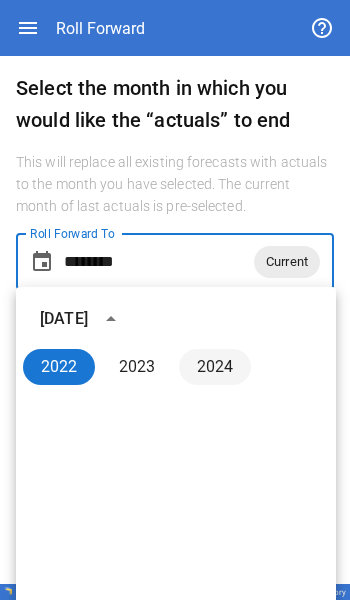 click on "2024" at bounding box center [215, 367] 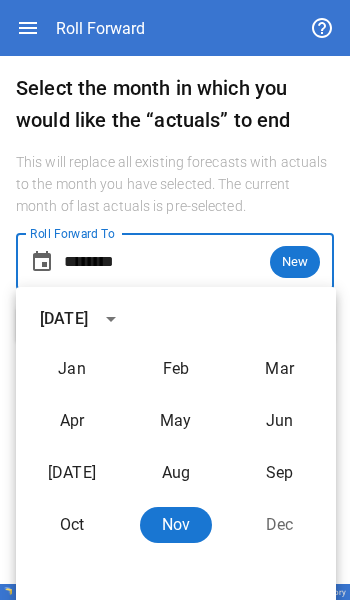 click on "Dec" at bounding box center (280, 525) 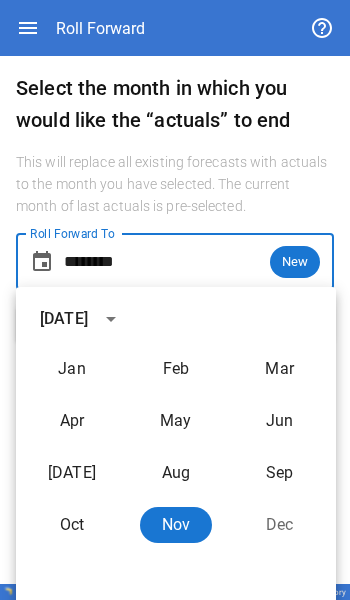 click on "********" at bounding box center [167, 262] 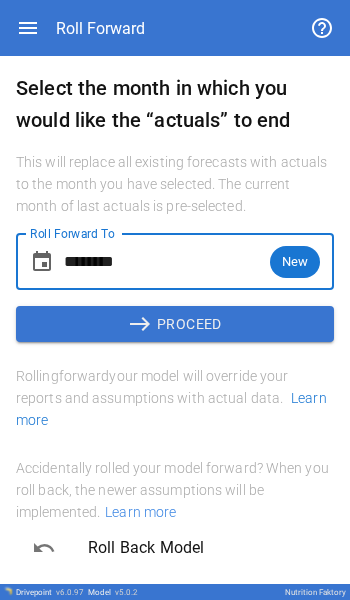 click on "This will replace all existing forecasts with actuals to the month you have selected. The current month of last actuals is pre-selected." at bounding box center [175, 185] 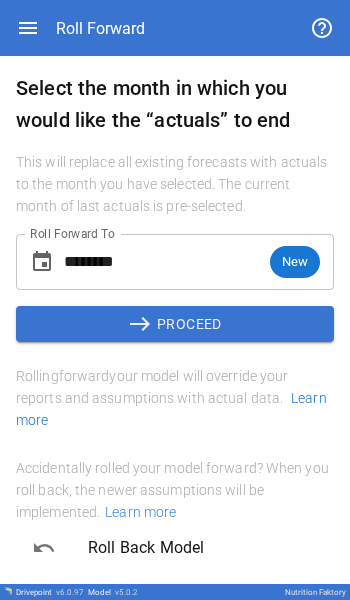 click 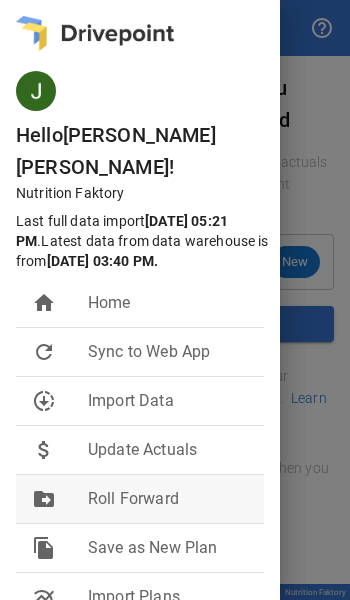 click on "drive_file_move" at bounding box center [60, 499] 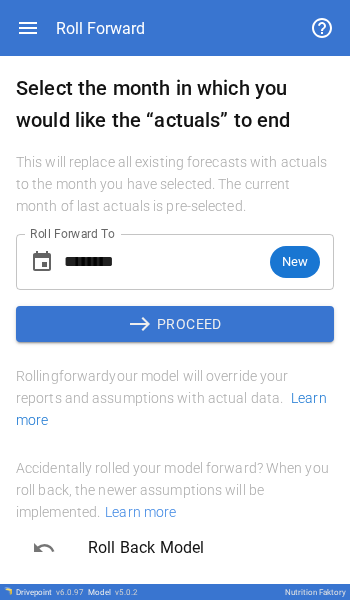 click on "********" at bounding box center [167, 262] 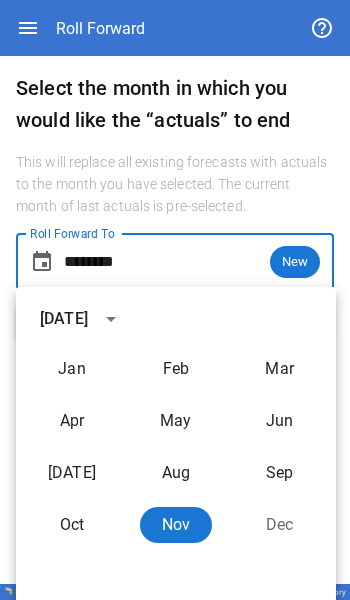 click 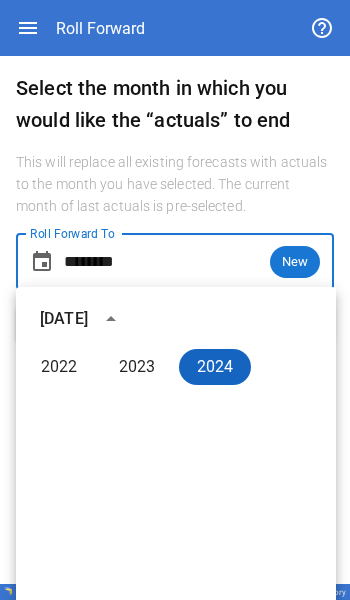 click on "2024" at bounding box center [215, 367] 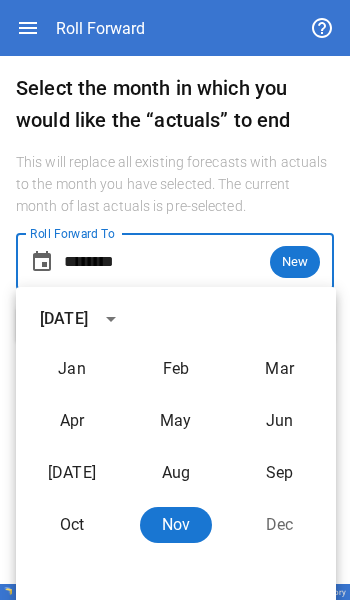 click on "********" at bounding box center [167, 262] 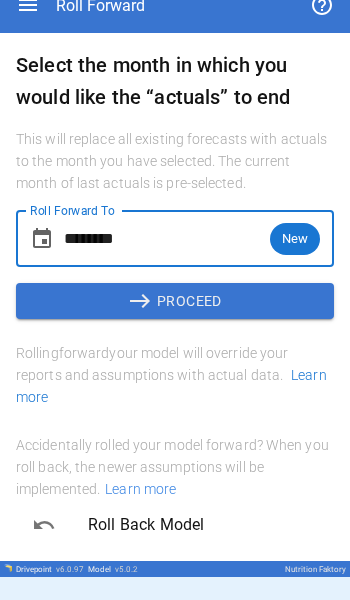 scroll, scrollTop: 0, scrollLeft: 0, axis: both 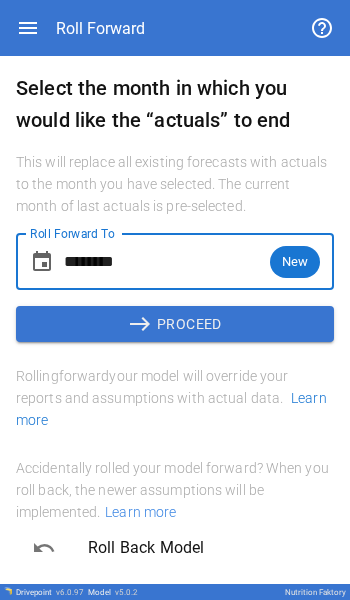 click on "********" at bounding box center (167, 262) 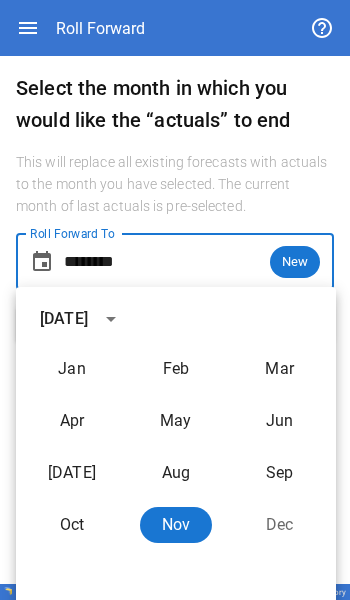 click on "Dec" at bounding box center [280, 525] 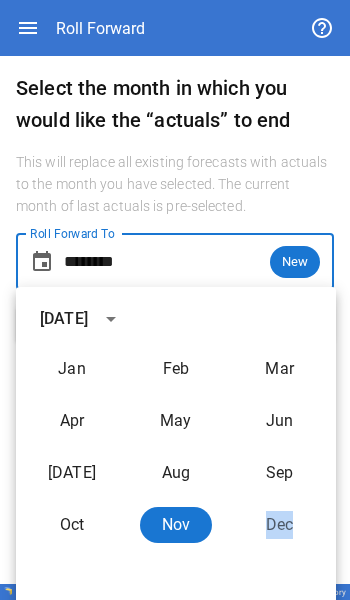 click on "Dec" at bounding box center [280, 525] 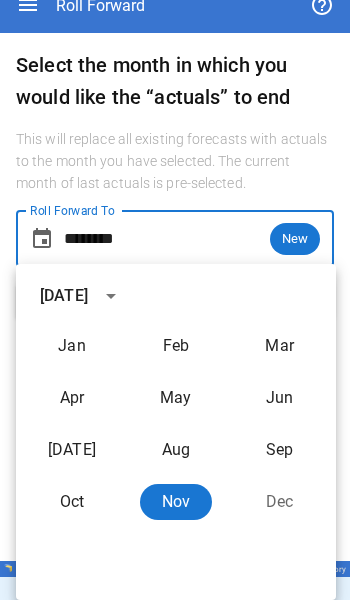 click on "Roll Forward Select the month in which you would like the “actuals” to end This will replace all existing forecasts with actuals to the month you have selected. The current month of last actuals is pre-selected. Roll Forward To ******** New Roll Forward To east PROCEED Rolling  forward  your model will override your reports and assumptions with actual data. Learn more Accidentally rolled your model forward? When you roll back, the newer assumptions will be implemented. Learn more   undo Roll Back Model Drivepoint  v 6.0.97 Model  v 5.0.2 Nutrition Faktory [DATE] Jan Feb Mar Apr May Jun [DATE] Aug Sep Oct Nov Dec" at bounding box center (175, 277) 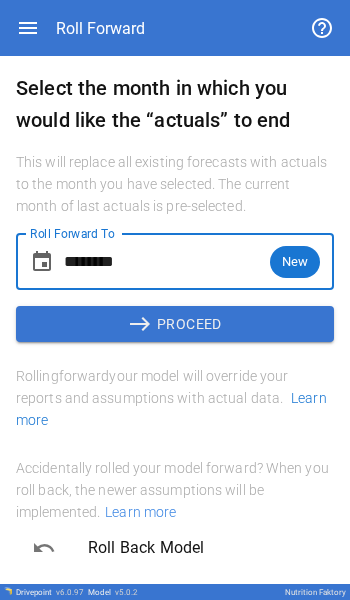 scroll, scrollTop: 0, scrollLeft: 0, axis: both 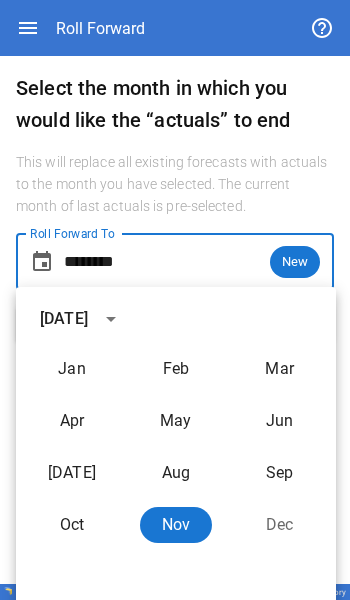 click on "This will replace all existing forecasts with actuals to the month you have selected. The current month of last actuals is pre-selected." at bounding box center (175, 185) 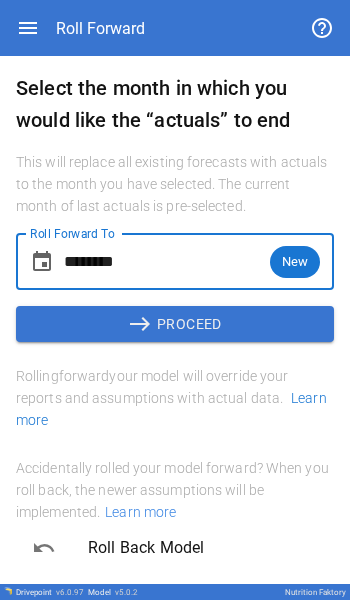 click on "********" at bounding box center (167, 262) 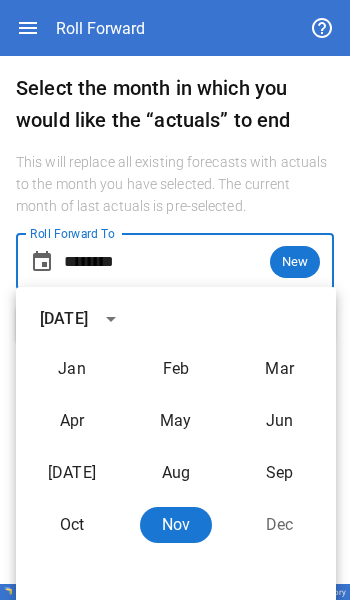 click on "Dec" at bounding box center (280, 525) 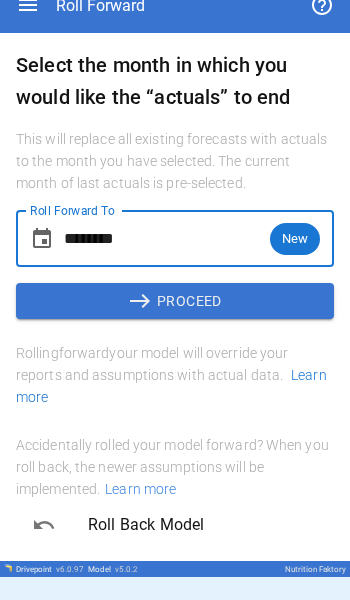 scroll, scrollTop: 0, scrollLeft: 0, axis: both 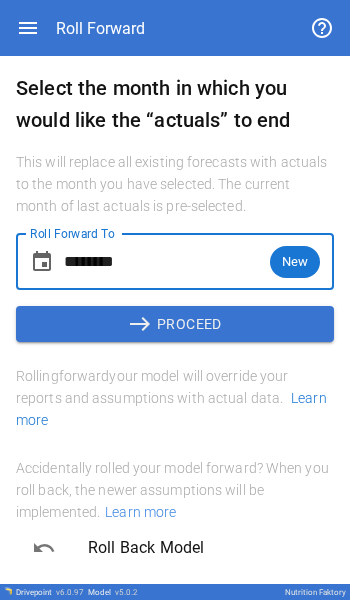 click on "Roll Forward" at bounding box center [175, 28] 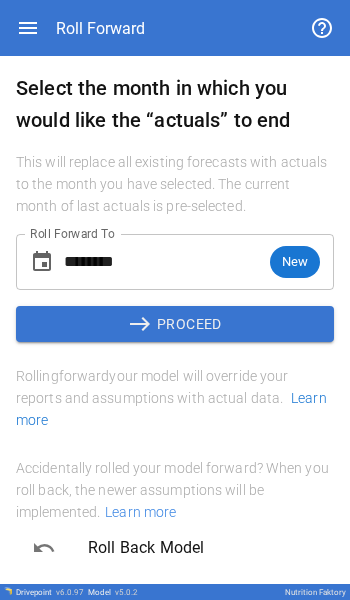 click 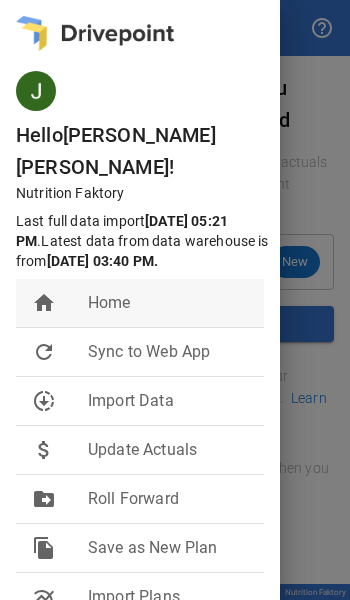 click on "home" at bounding box center (60, 303) 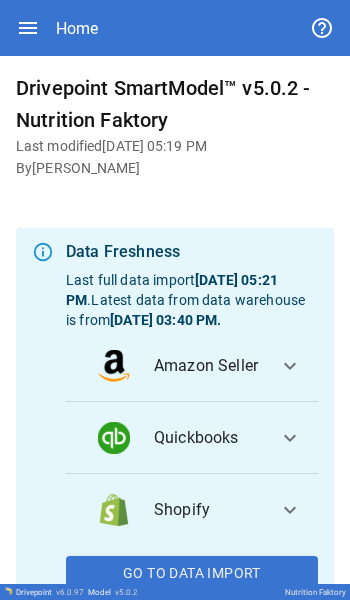 click 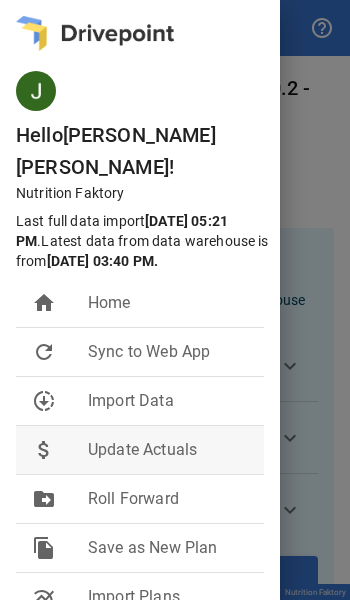 click on "attach_money" at bounding box center (60, 450) 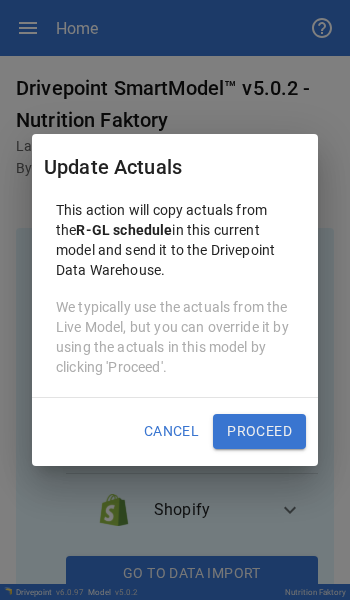 click on "Cancel" at bounding box center (171, 432) 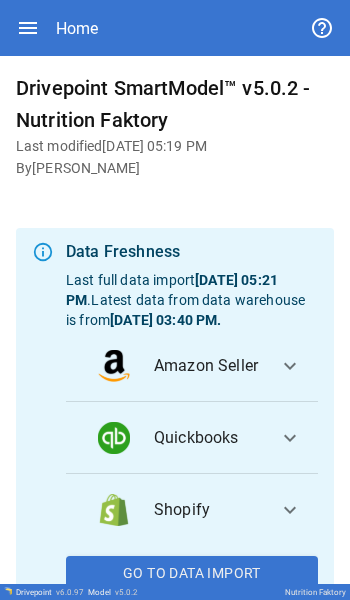 click 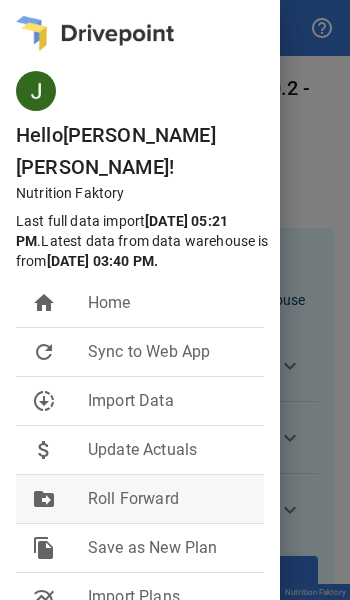 click on "Roll Forward" at bounding box center (168, 499) 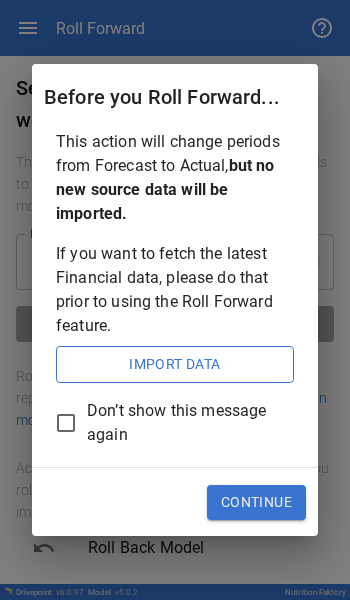click on "Continue" at bounding box center [256, 503] 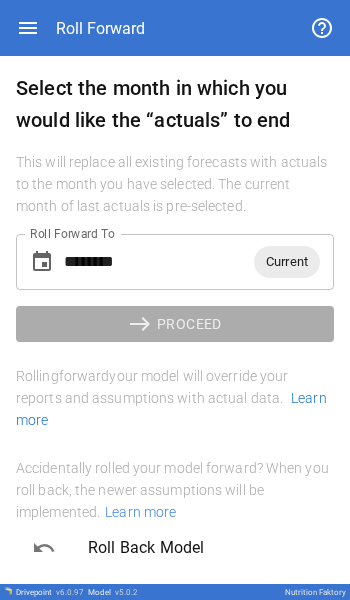 click on "********" at bounding box center (159, 262) 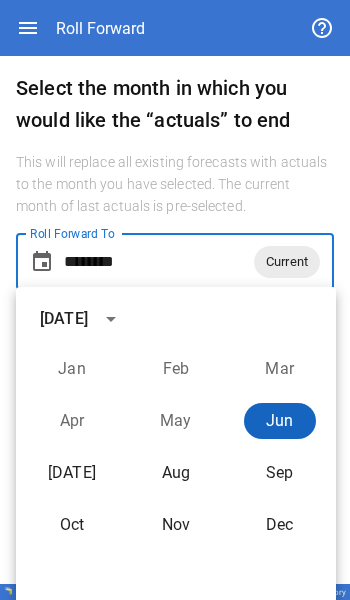 click on "Jun" at bounding box center (280, 421) 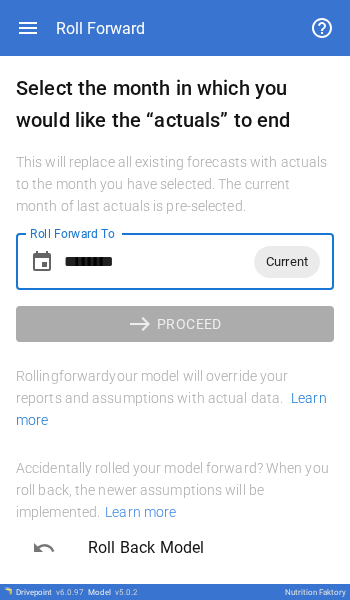 click on "******** Current Roll Forward To" at bounding box center (175, 262) 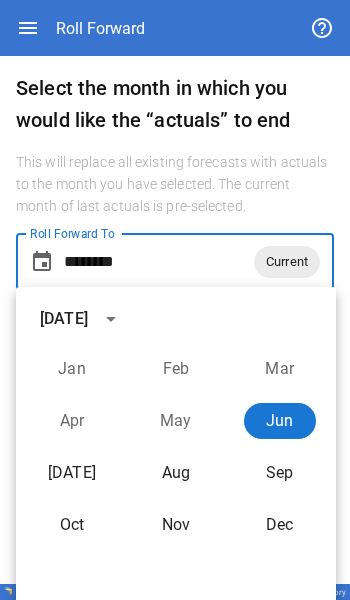 click on "This will replace all existing forecasts with actuals to the month you have selected. The current month of last actuals is pre-selected." at bounding box center [175, 185] 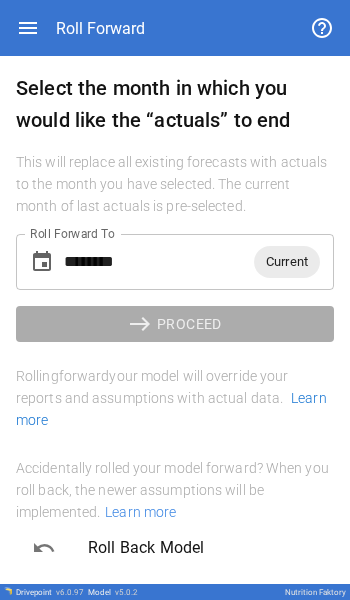 click on "east PROCEED" at bounding box center (175, 324) 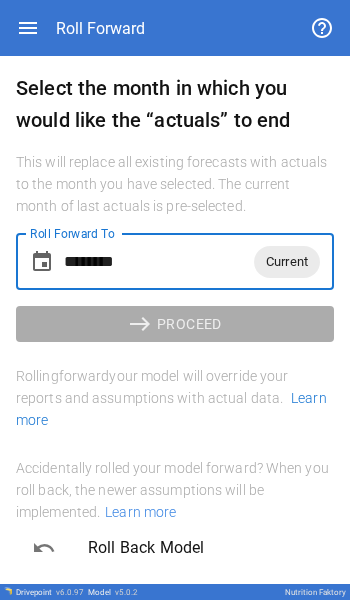 click on "********" at bounding box center [159, 262] 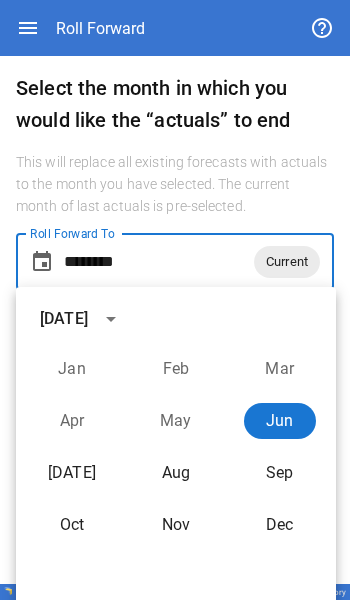 click on "May" at bounding box center (176, 421) 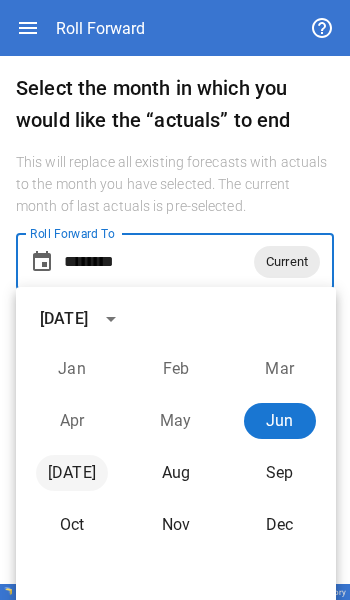click on "[DATE]" at bounding box center (72, 473) 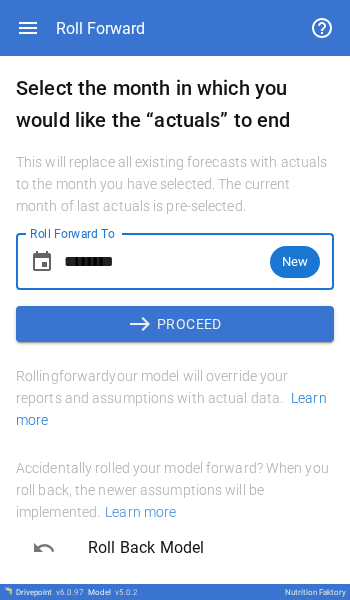 click on "********" at bounding box center (167, 262) 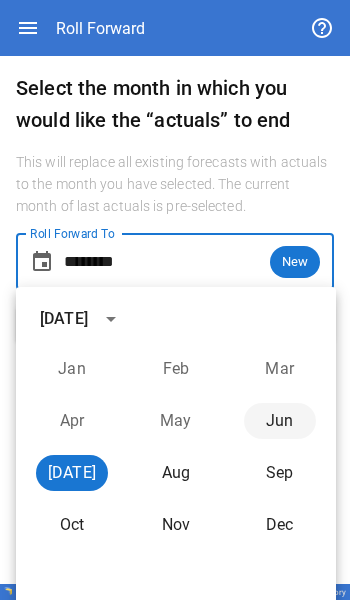 click on "Jun" at bounding box center (280, 421) 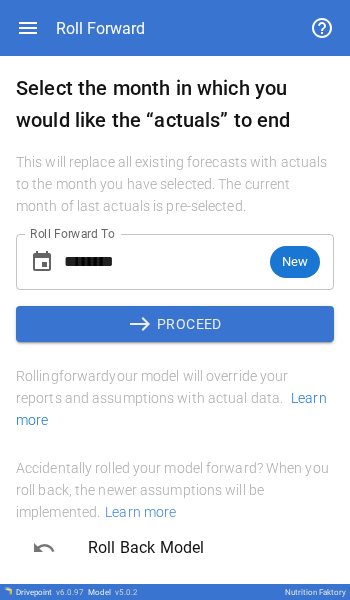 click on "east PROCEED" at bounding box center (175, 324) 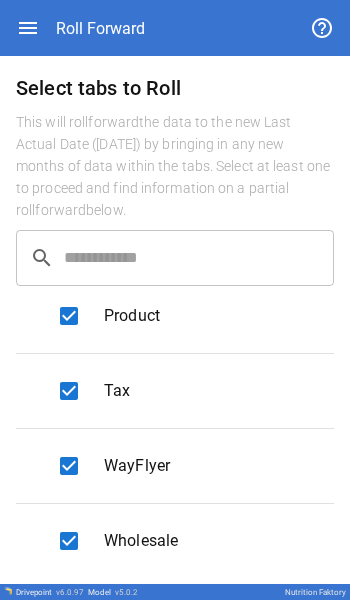 scroll, scrollTop: 1364, scrollLeft: 0, axis: vertical 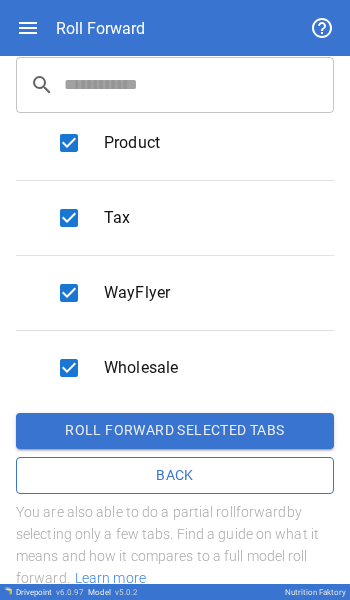 click on "Roll forward selected tabs" at bounding box center (175, 431) 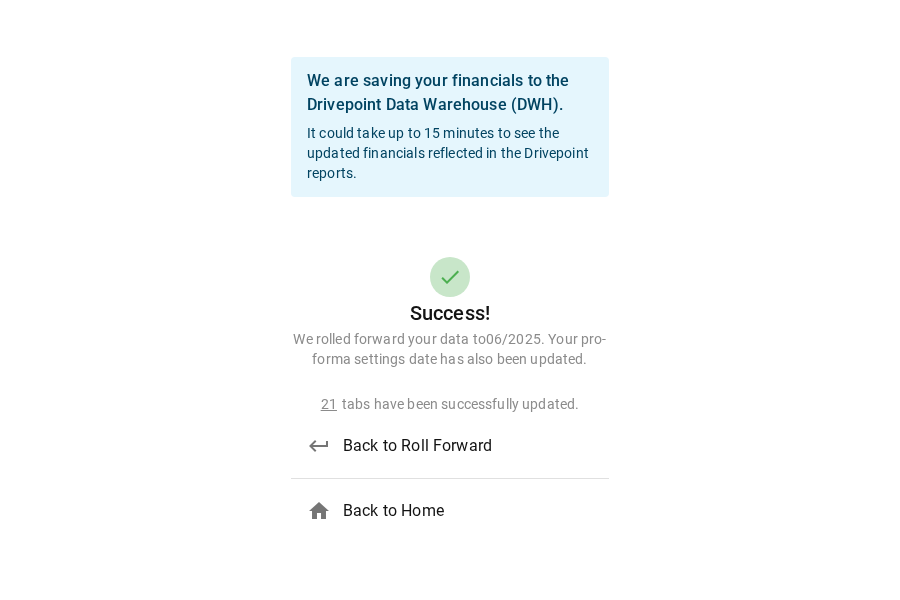 scroll, scrollTop: 0, scrollLeft: 0, axis: both 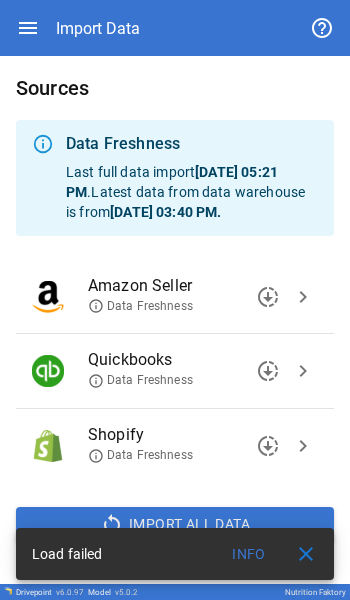 click on "chevron_right" at bounding box center (303, 371) 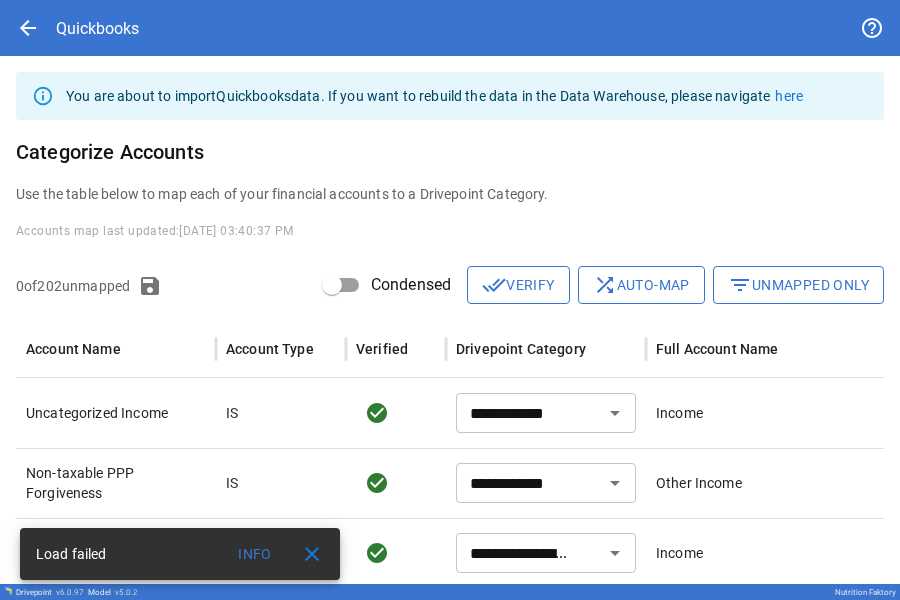 scroll, scrollTop: 217, scrollLeft: 0, axis: vertical 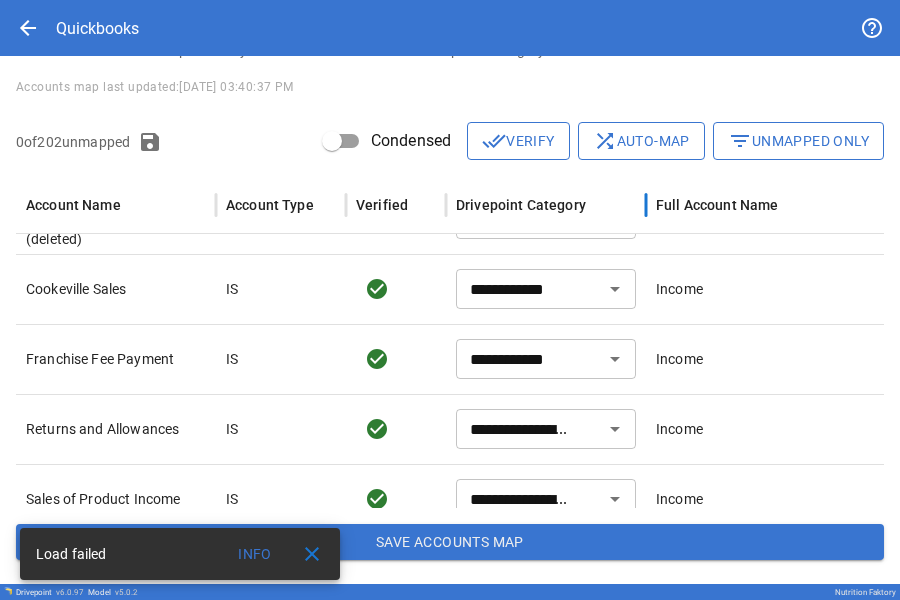 click on "Drivepoint Category" at bounding box center (521, 205) 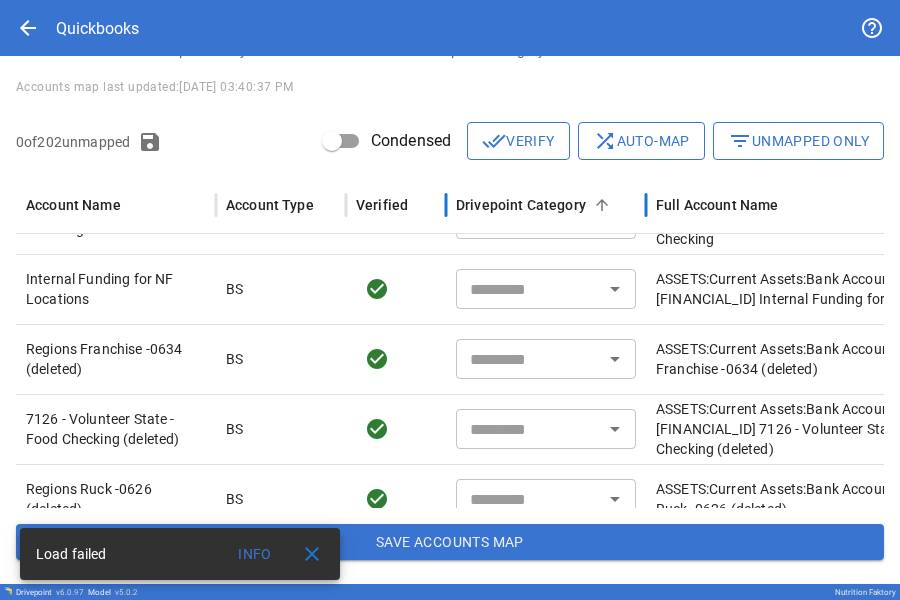 type on "**********" 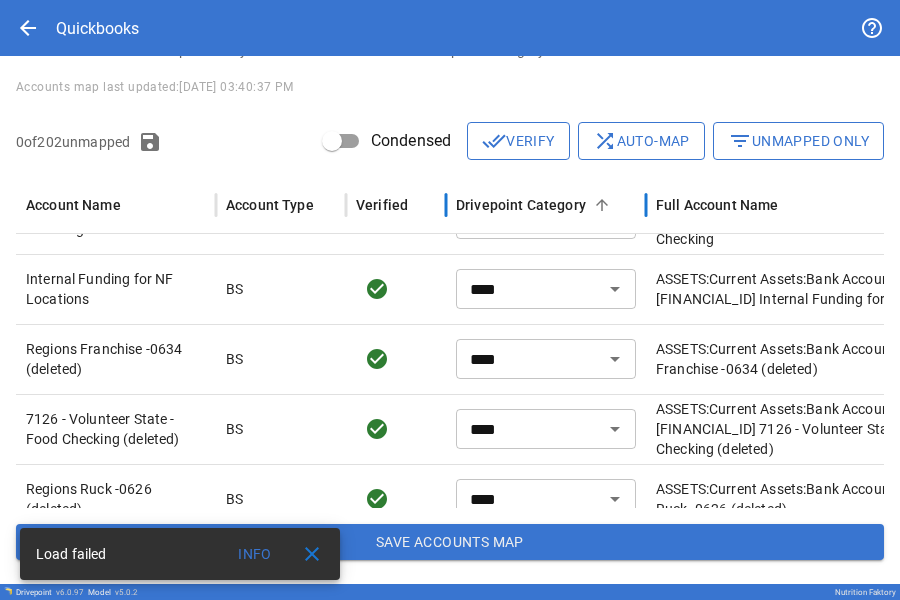 scroll, scrollTop: 196, scrollLeft: 0, axis: vertical 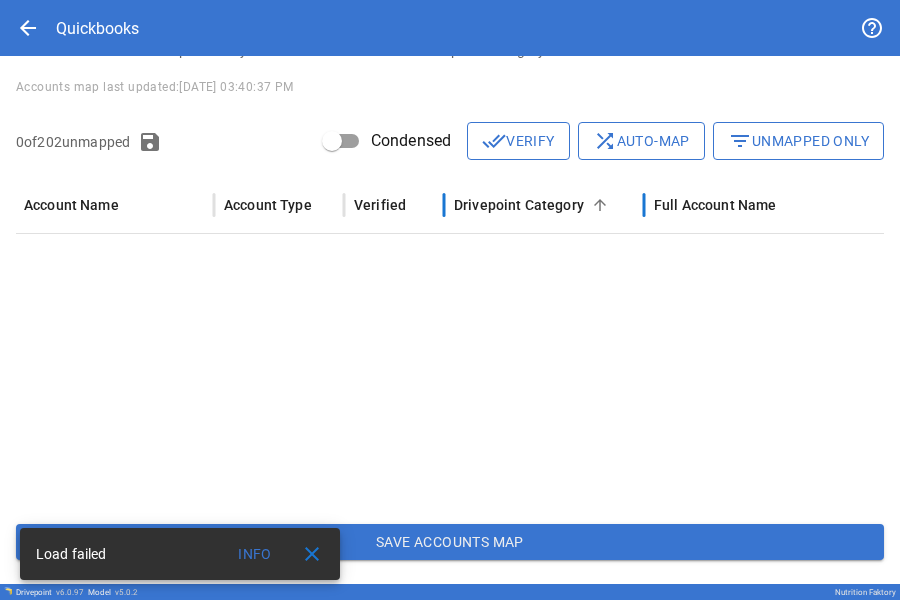 type on "***" 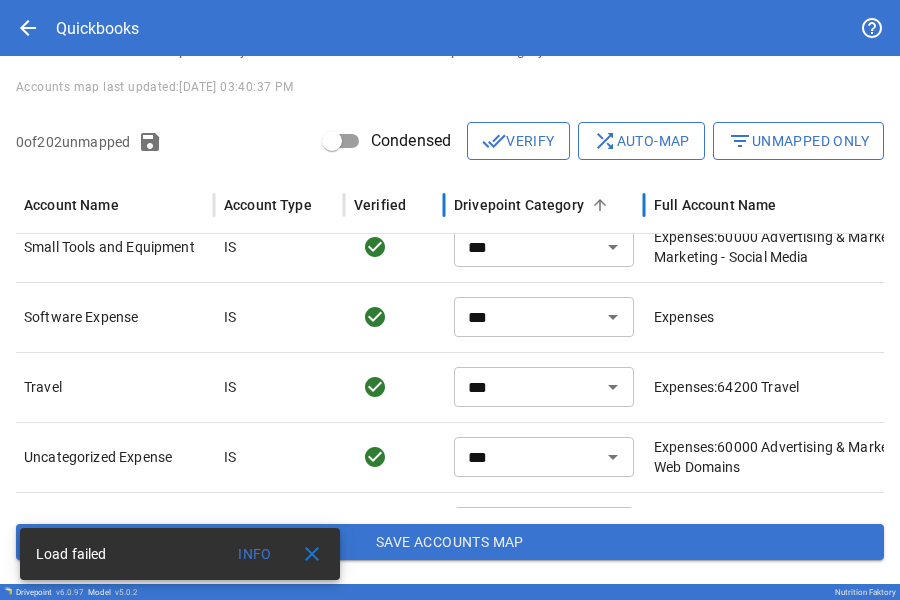 type on "***" 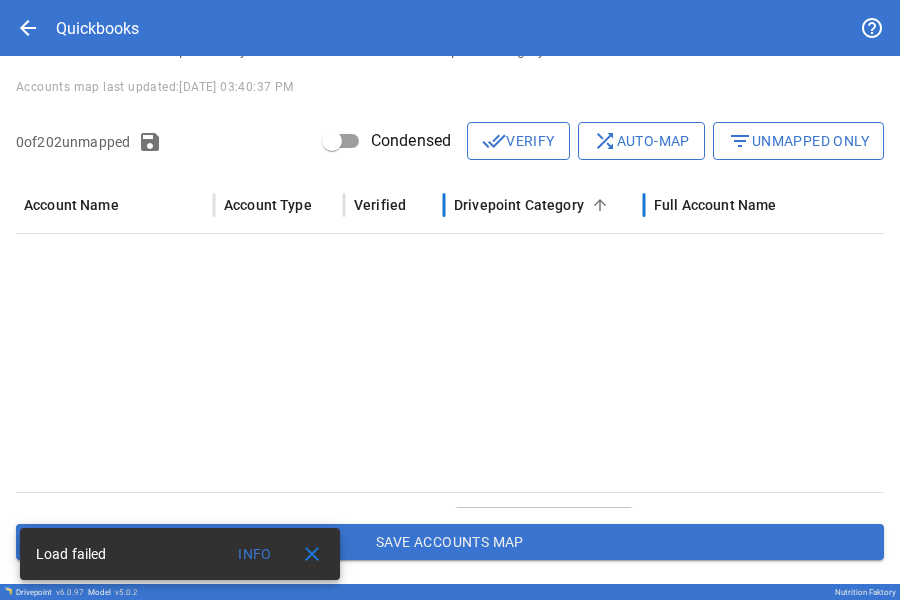 type on "***" 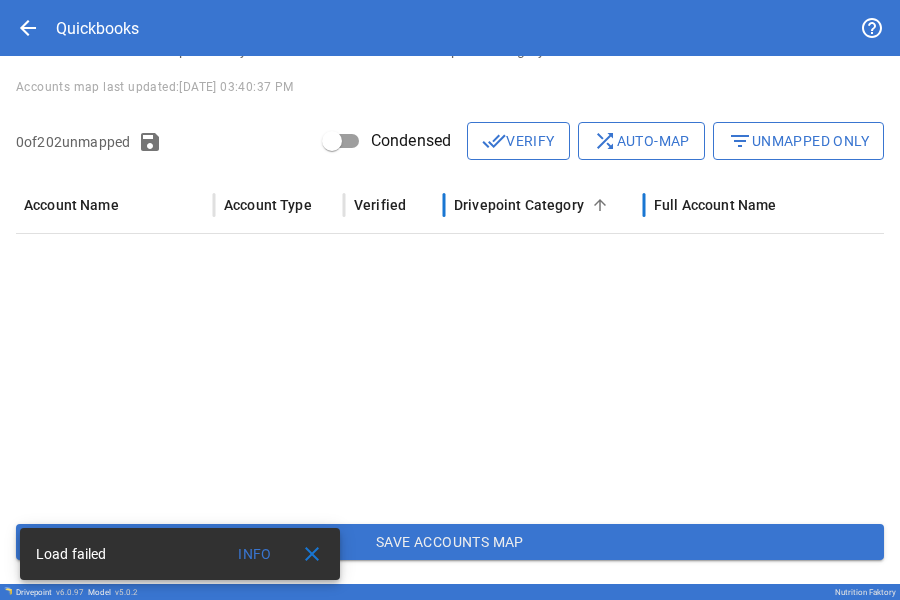 type on "**********" 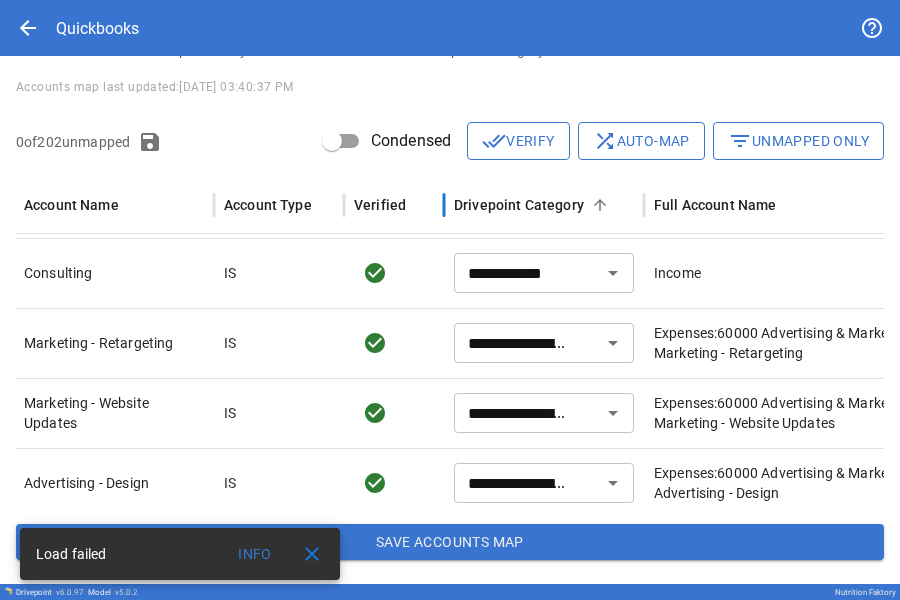 click on "**********" at bounding box center [514, 343] 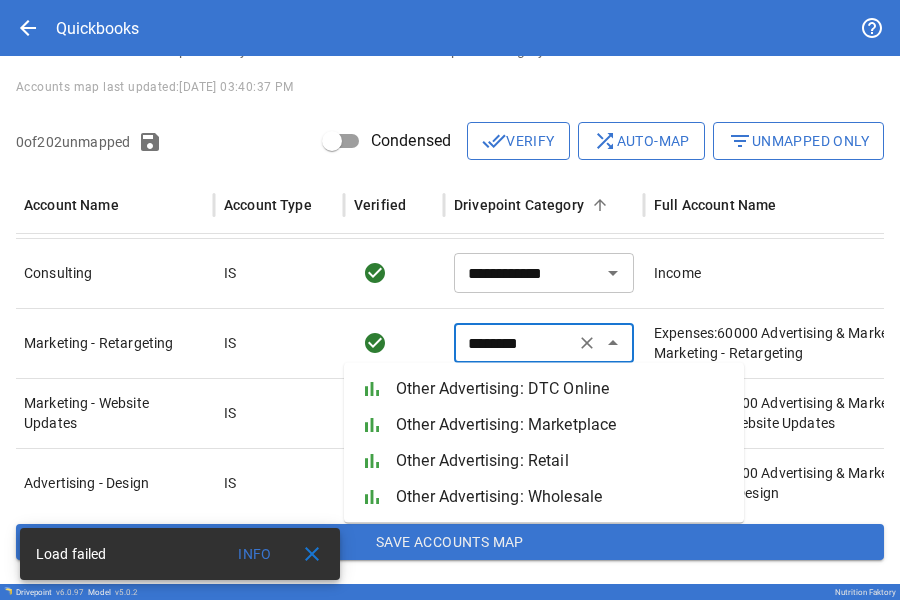 drag, startPoint x: 516, startPoint y: 209, endPoint x: 466, endPoint y: 385, distance: 182.96448 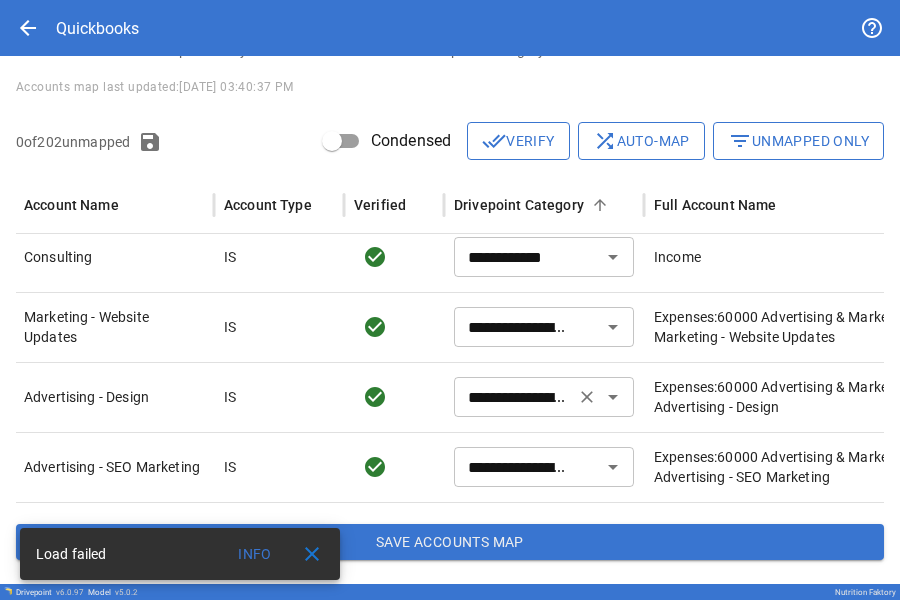 click on "**********" at bounding box center [514, 327] 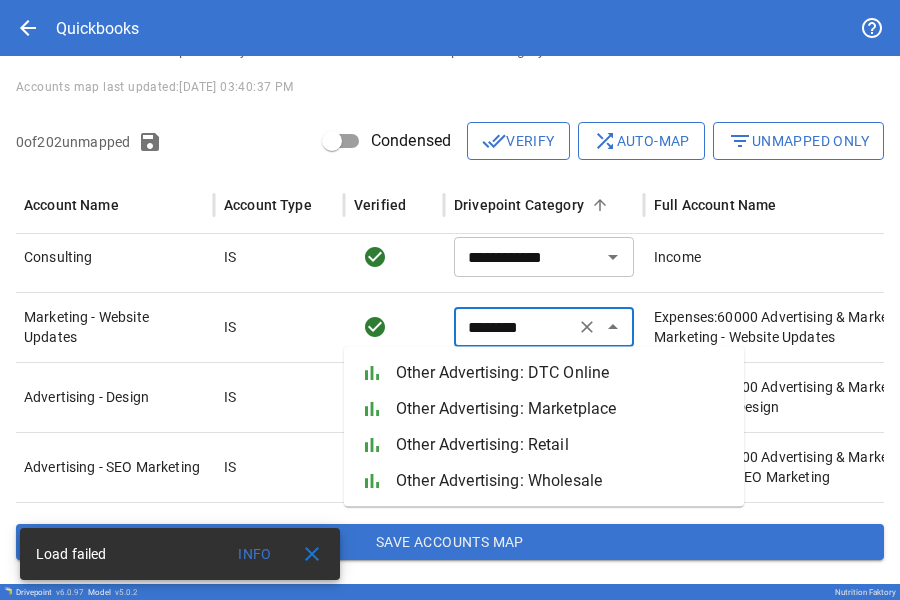 click on "Other Advertising: DTC Online" at bounding box center [562, 373] 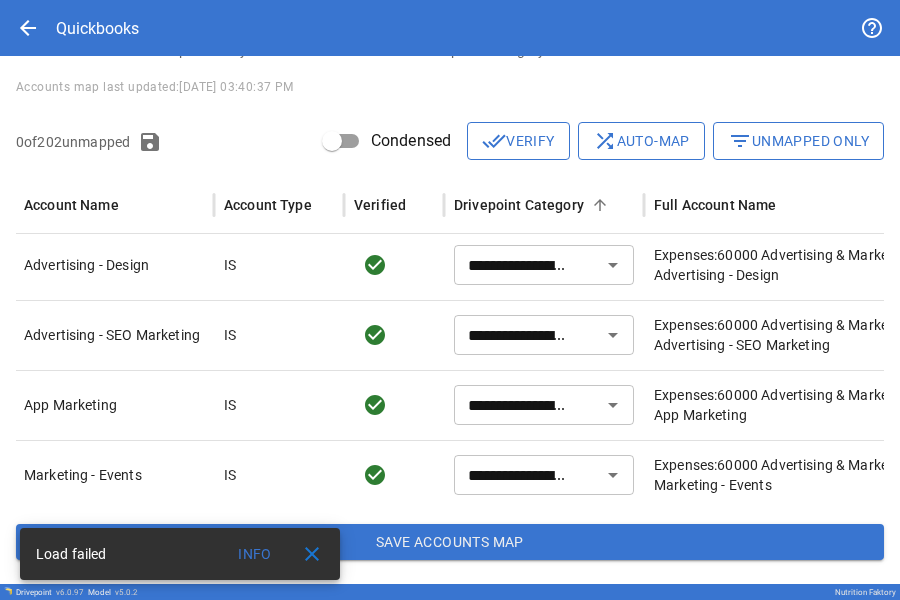 click on "**********" at bounding box center [514, 265] 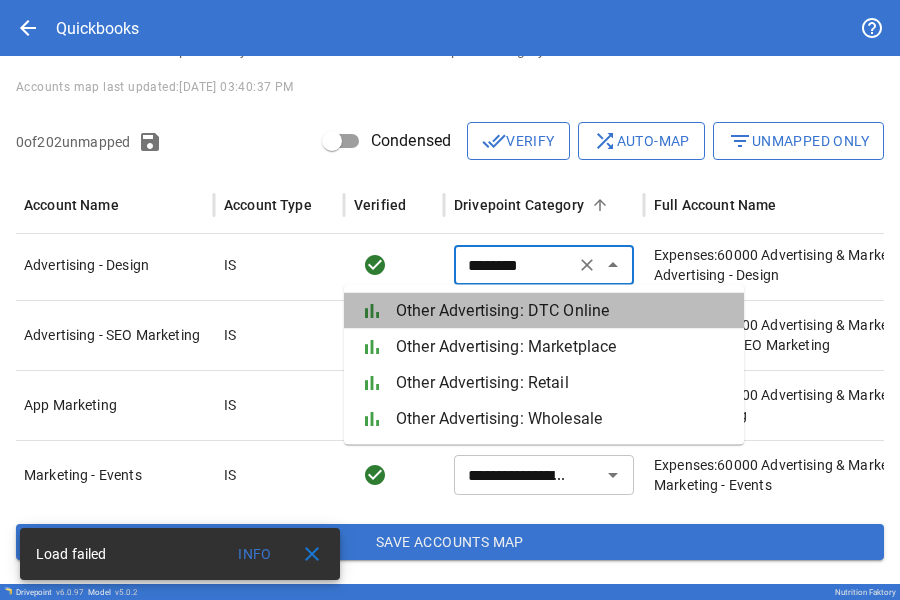 click on "Other Advertising: DTC Online" at bounding box center [562, 311] 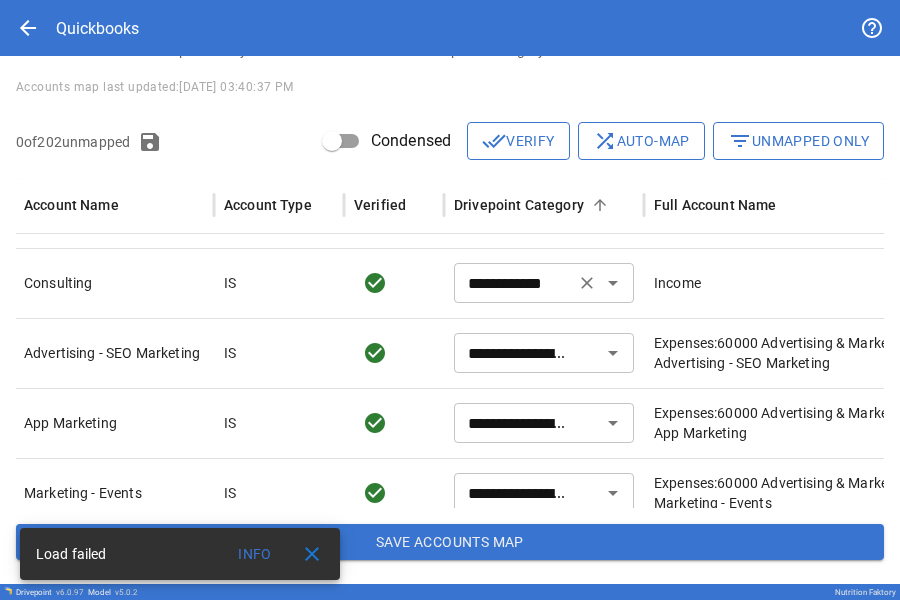 click on "**********" at bounding box center (514, 353) 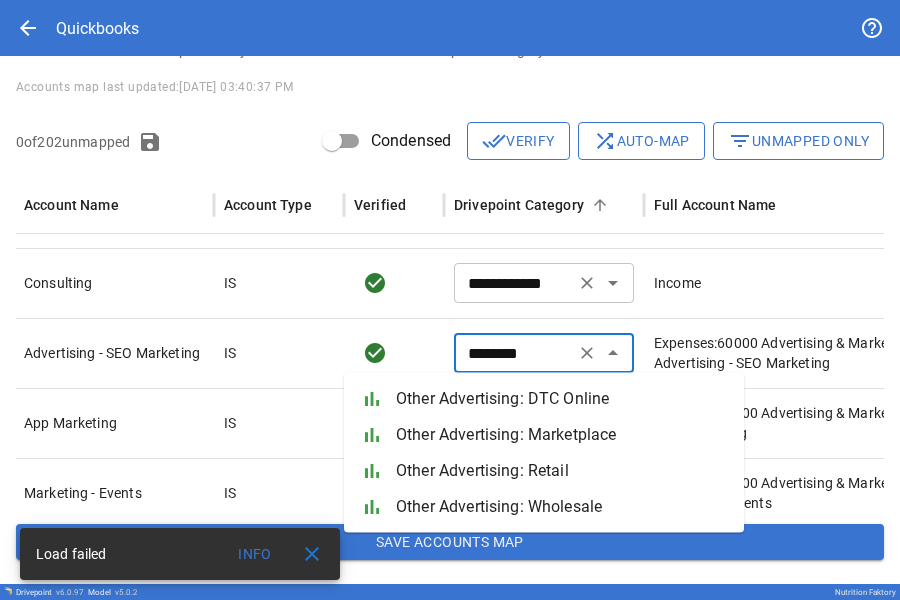 click on "Other Advertising: DTC Online" at bounding box center (562, 399) 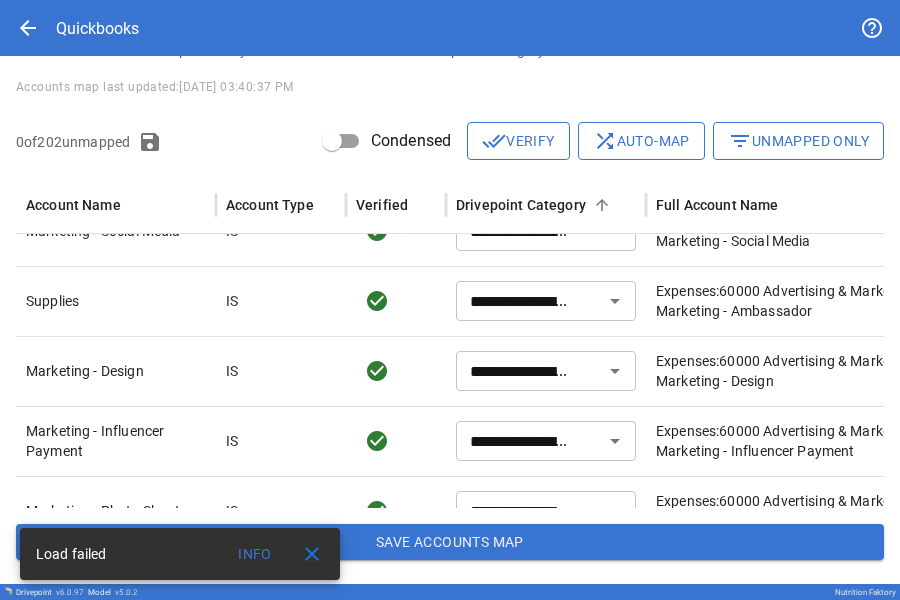 click on "**********" at bounding box center (516, 301) 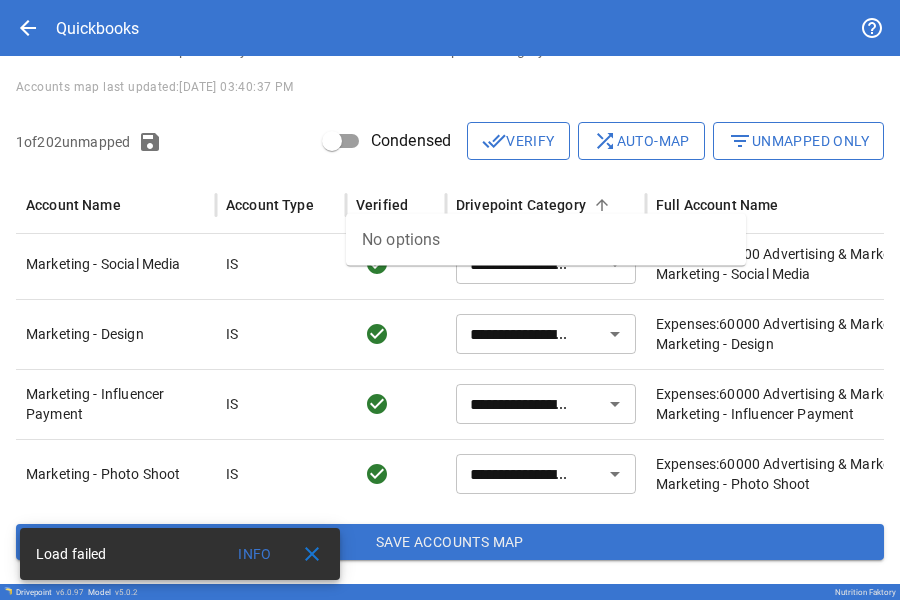 click at bounding box center (396, 334) 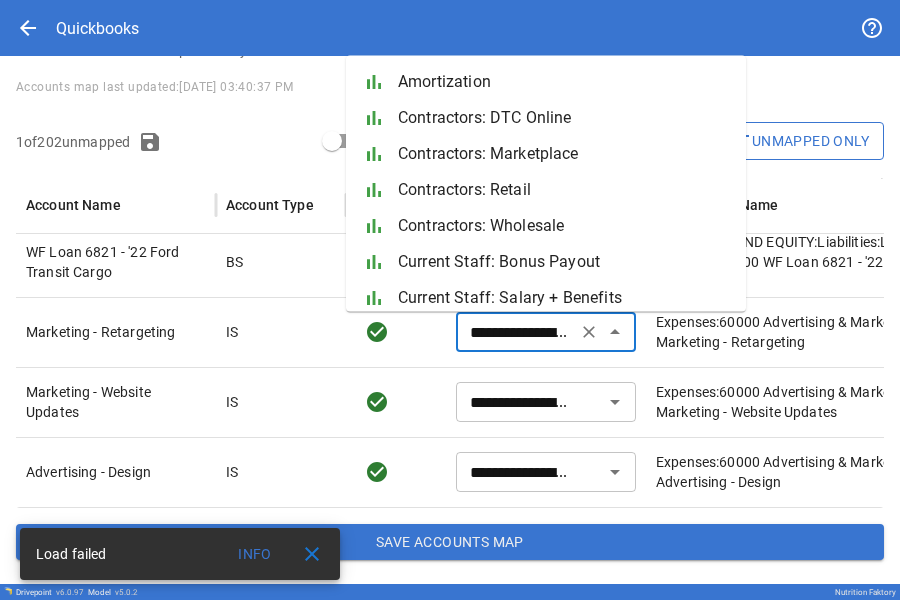 click on "**********" at bounding box center [516, 332] 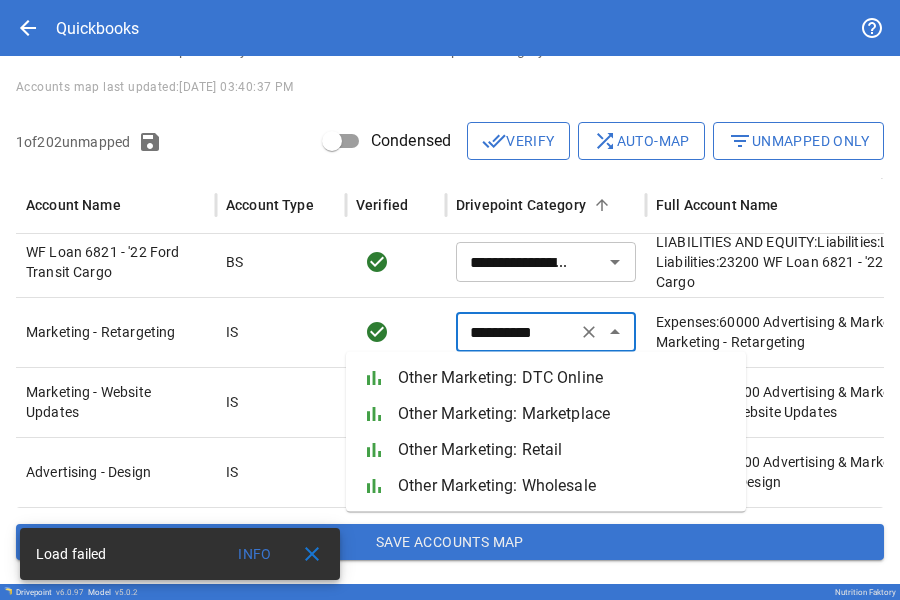 click on "Other Marketing: DTC Online" at bounding box center [564, 378] 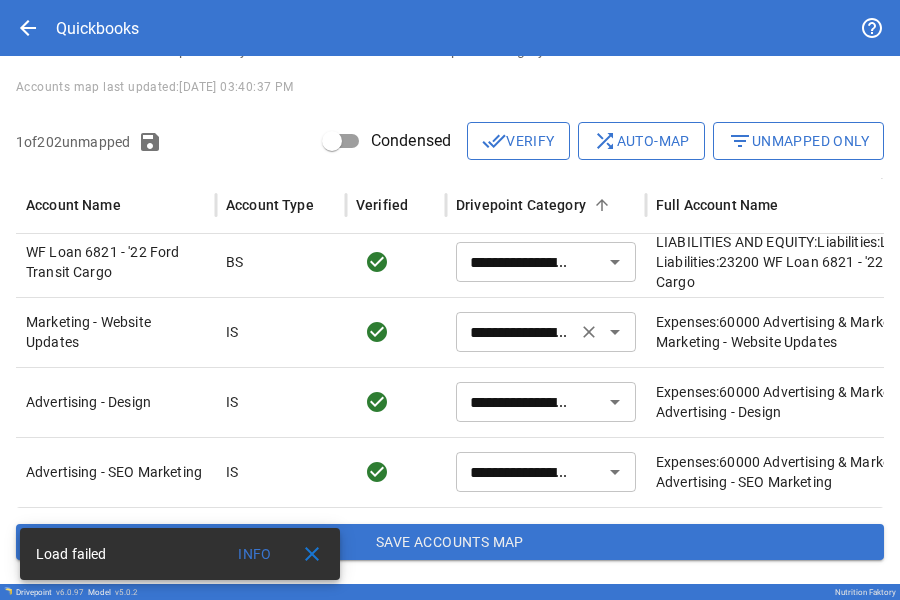 drag, startPoint x: 405, startPoint y: 332, endPoint x: 496, endPoint y: 339, distance: 91.26884 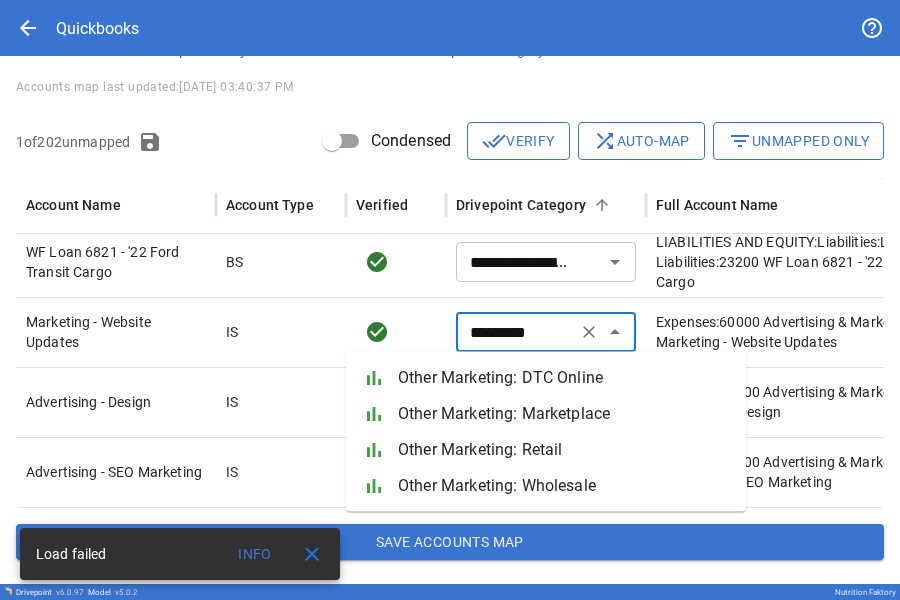 click on "Other Marketing: DTC Online" at bounding box center (564, 378) 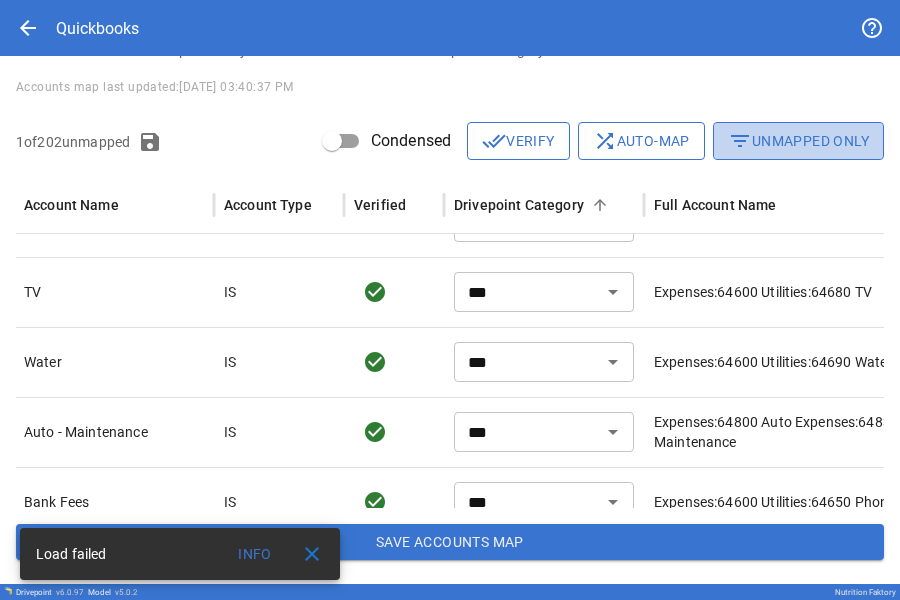 drag, startPoint x: 440, startPoint y: 376, endPoint x: 738, endPoint y: 141, distance: 379.51154 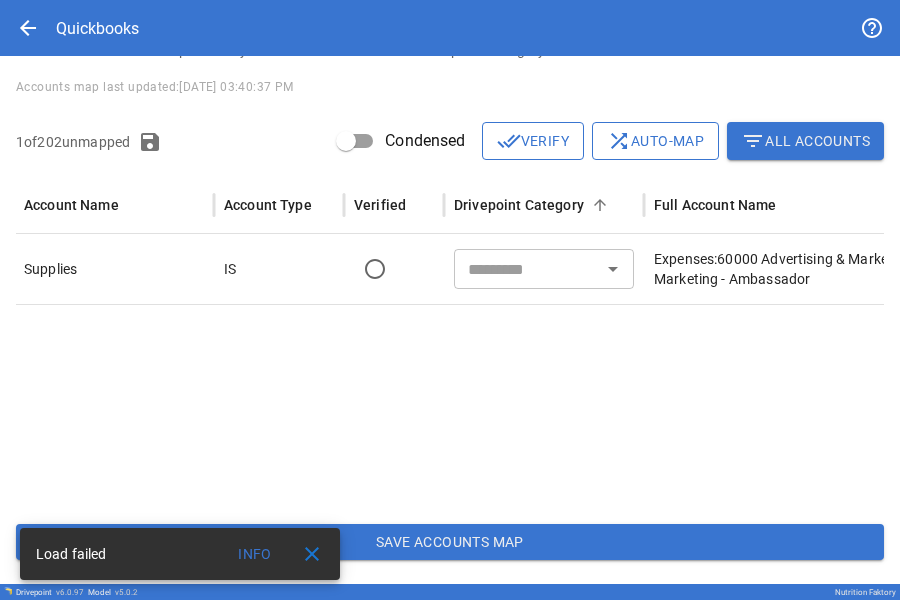 drag, startPoint x: 738, startPoint y: 141, endPoint x: 555, endPoint y: 271, distance: 224.47495 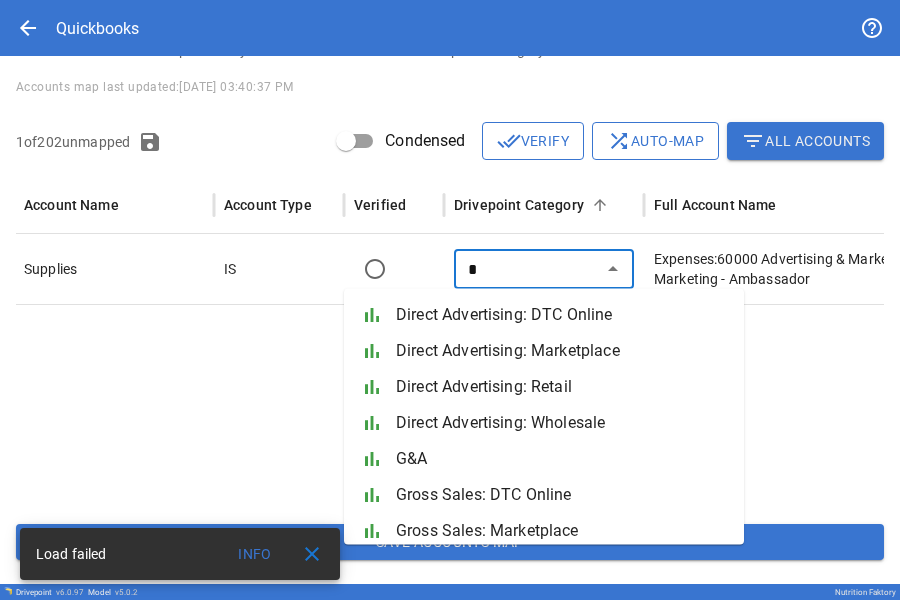 drag, startPoint x: 555, startPoint y: 271, endPoint x: 452, endPoint y: 455, distance: 210.86726 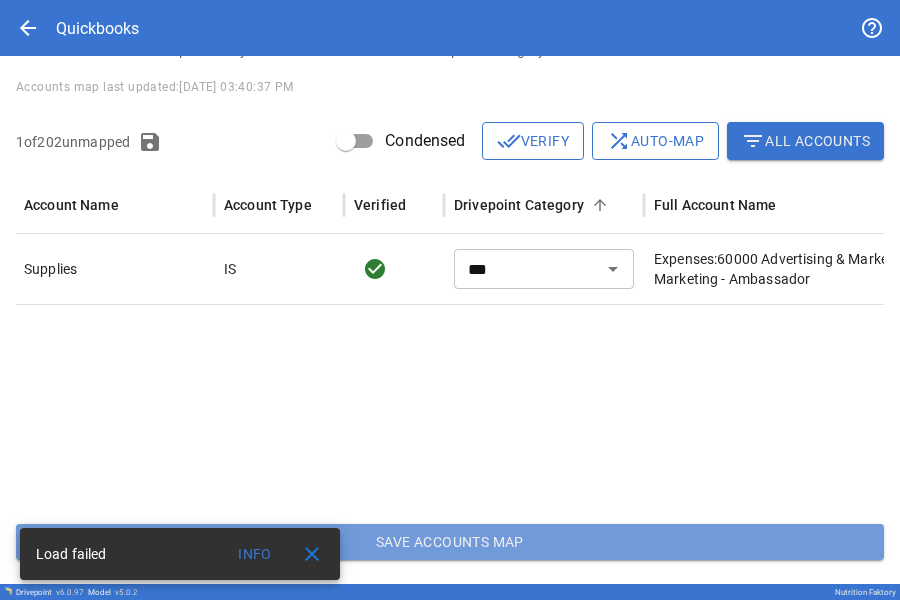 click on "Save Accounts Map" at bounding box center [450, 542] 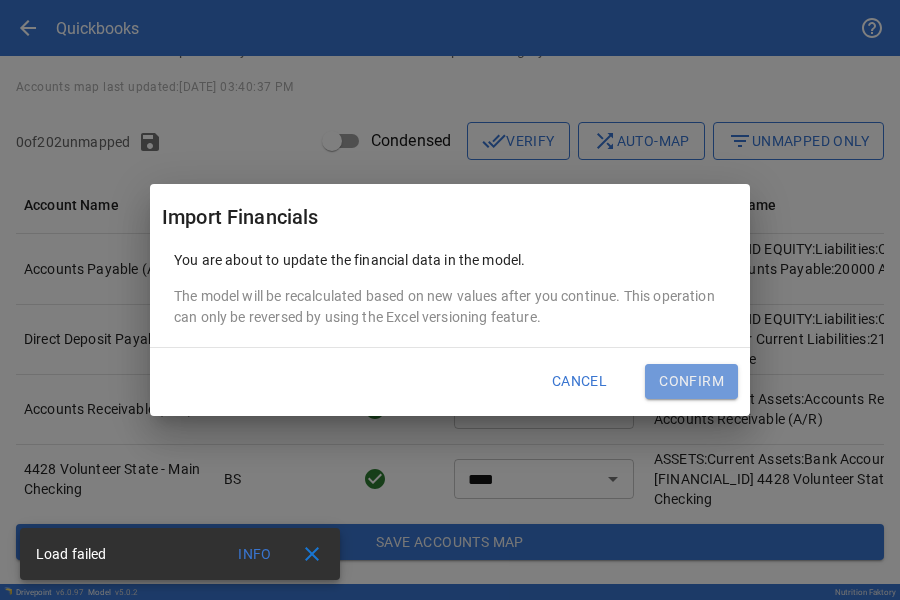 click on "Confirm" at bounding box center (691, 382) 